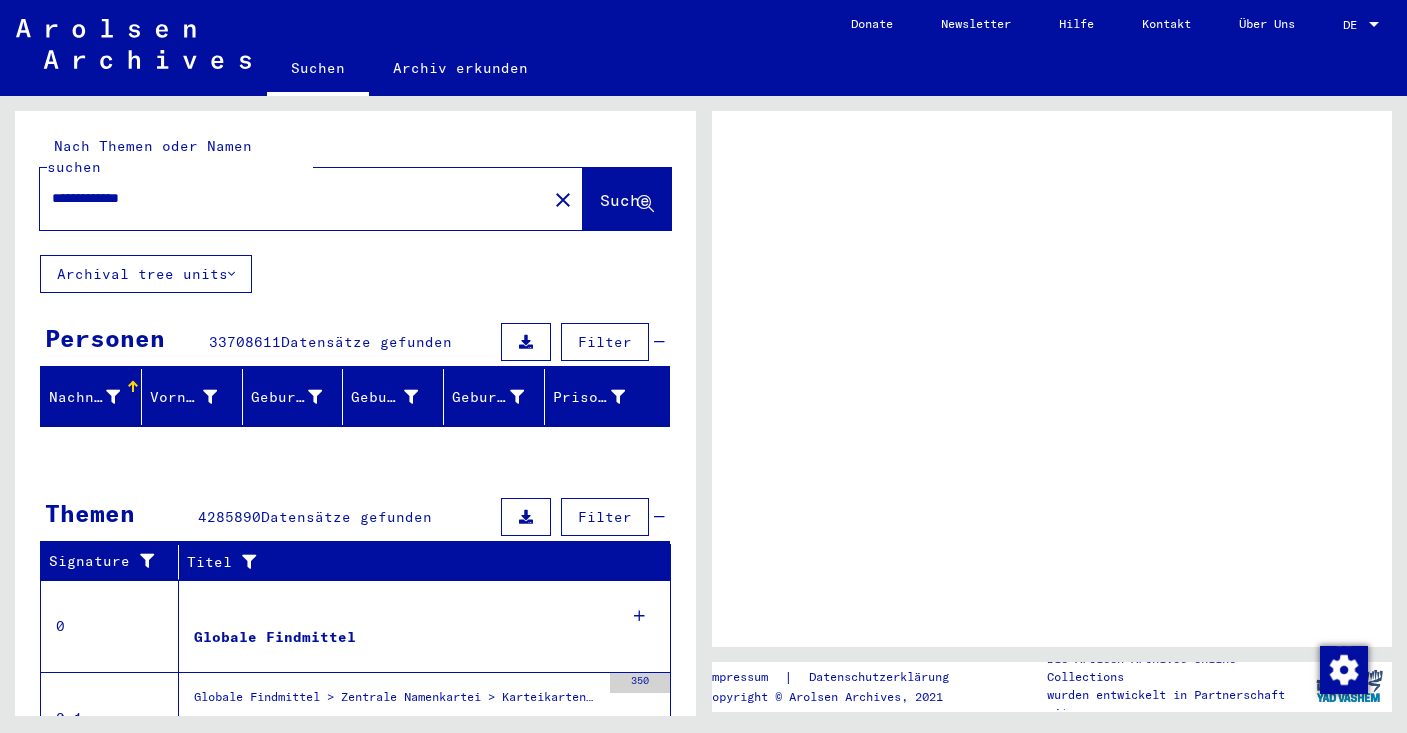 scroll, scrollTop: 0, scrollLeft: 0, axis: both 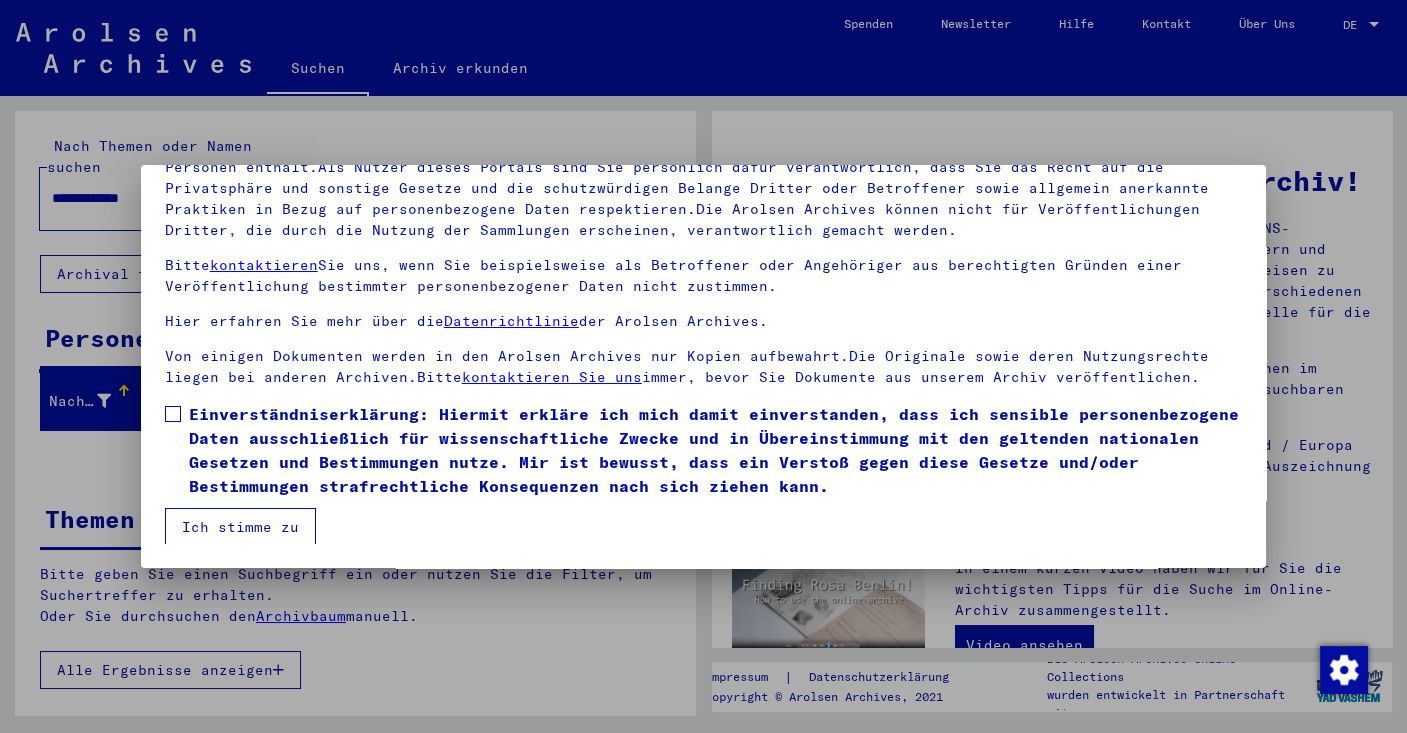 click at bounding box center (173, 414) 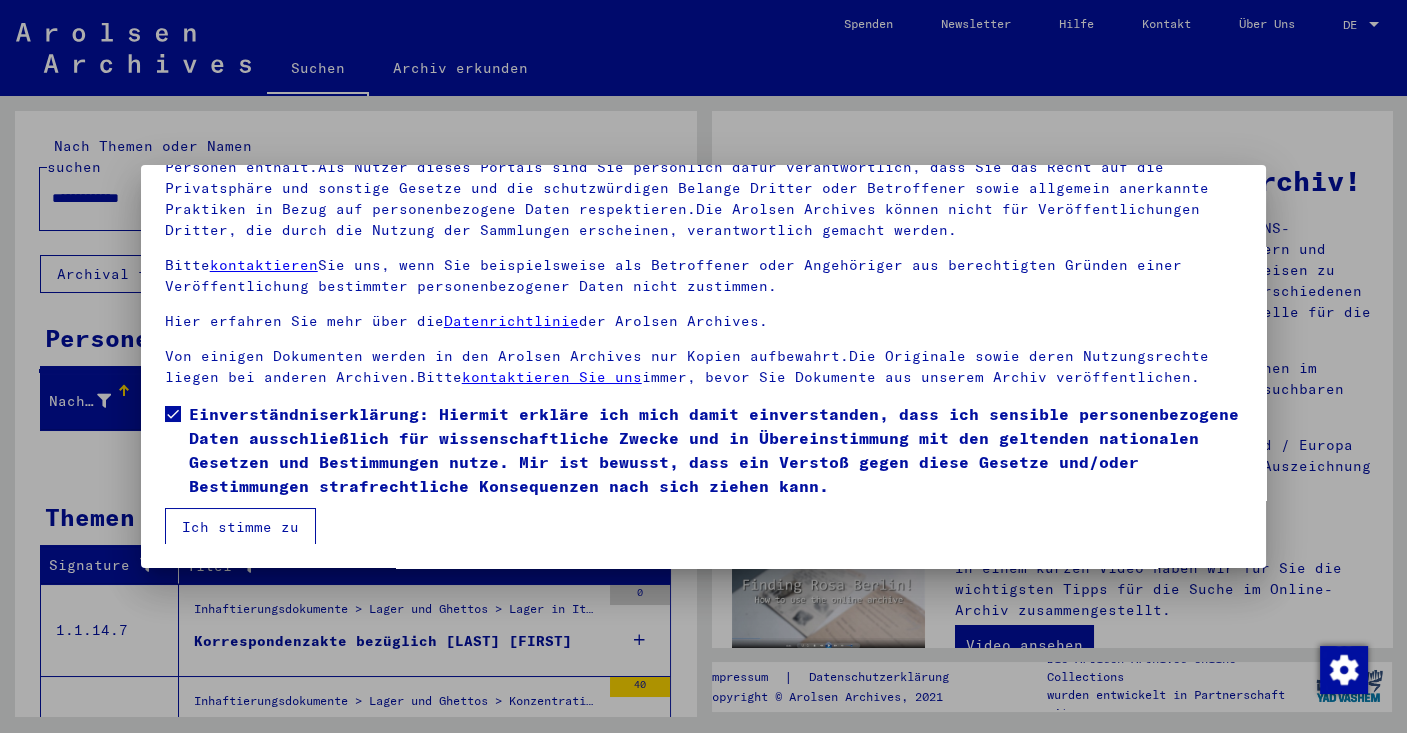 click on "Ich stimme zu" at bounding box center [240, 527] 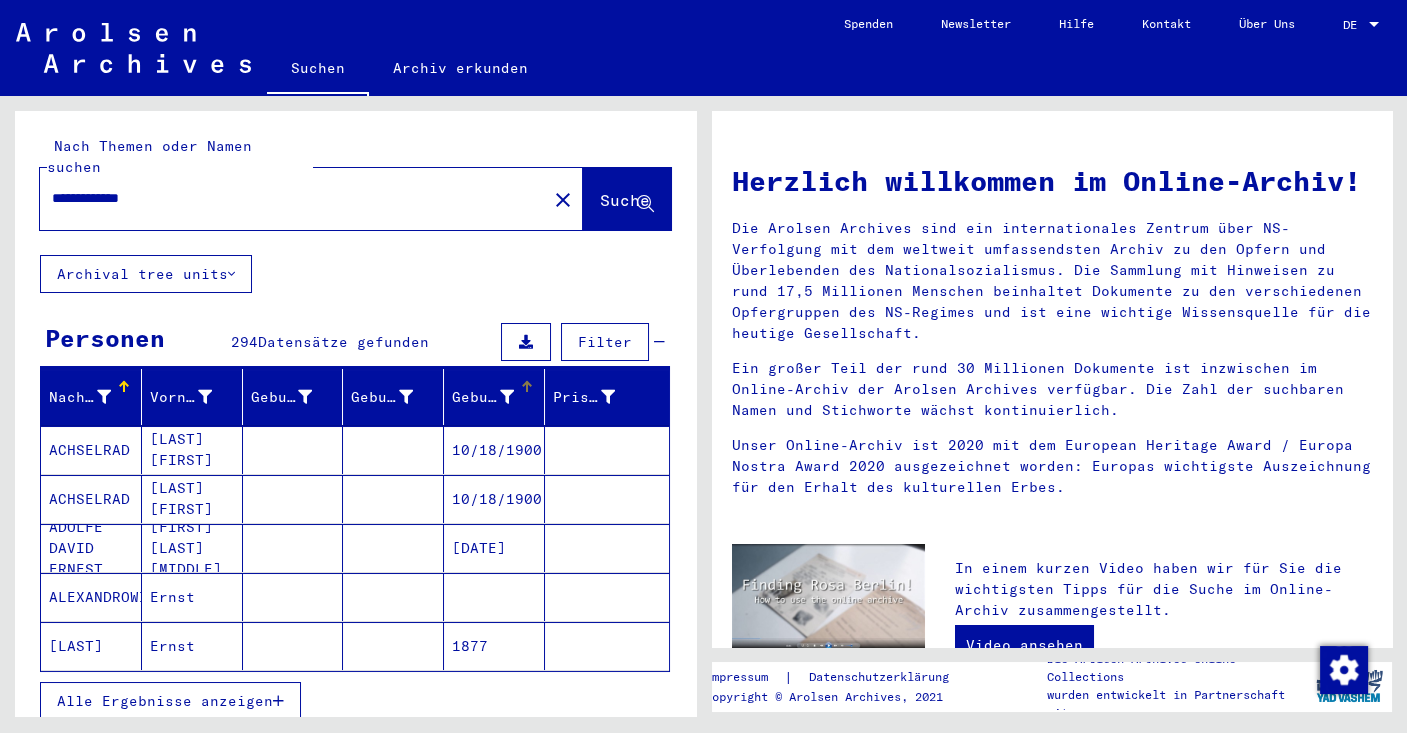 click on "Geburtsdatum" at bounding box center [483, 397] 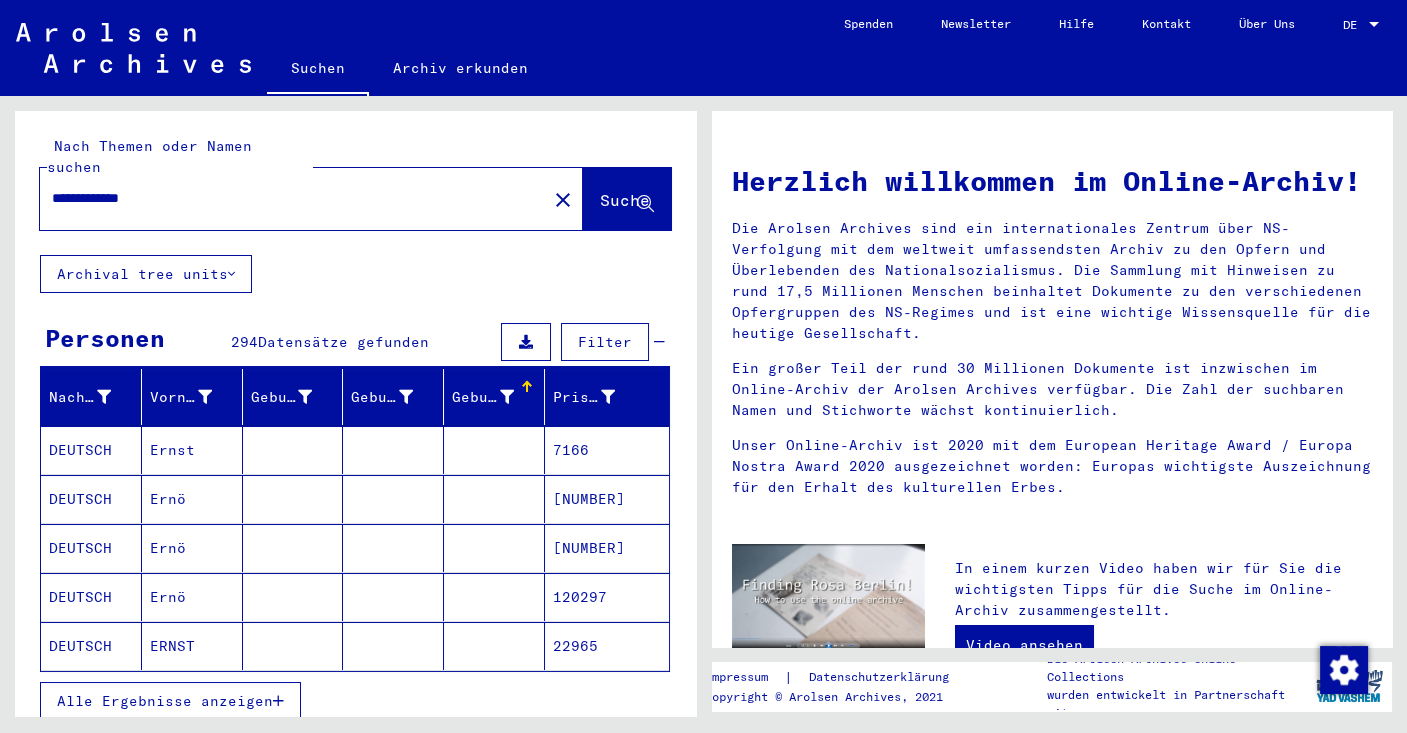 drag, startPoint x: 97, startPoint y: 173, endPoint x: -528, endPoint y: -57, distance: 665.97675 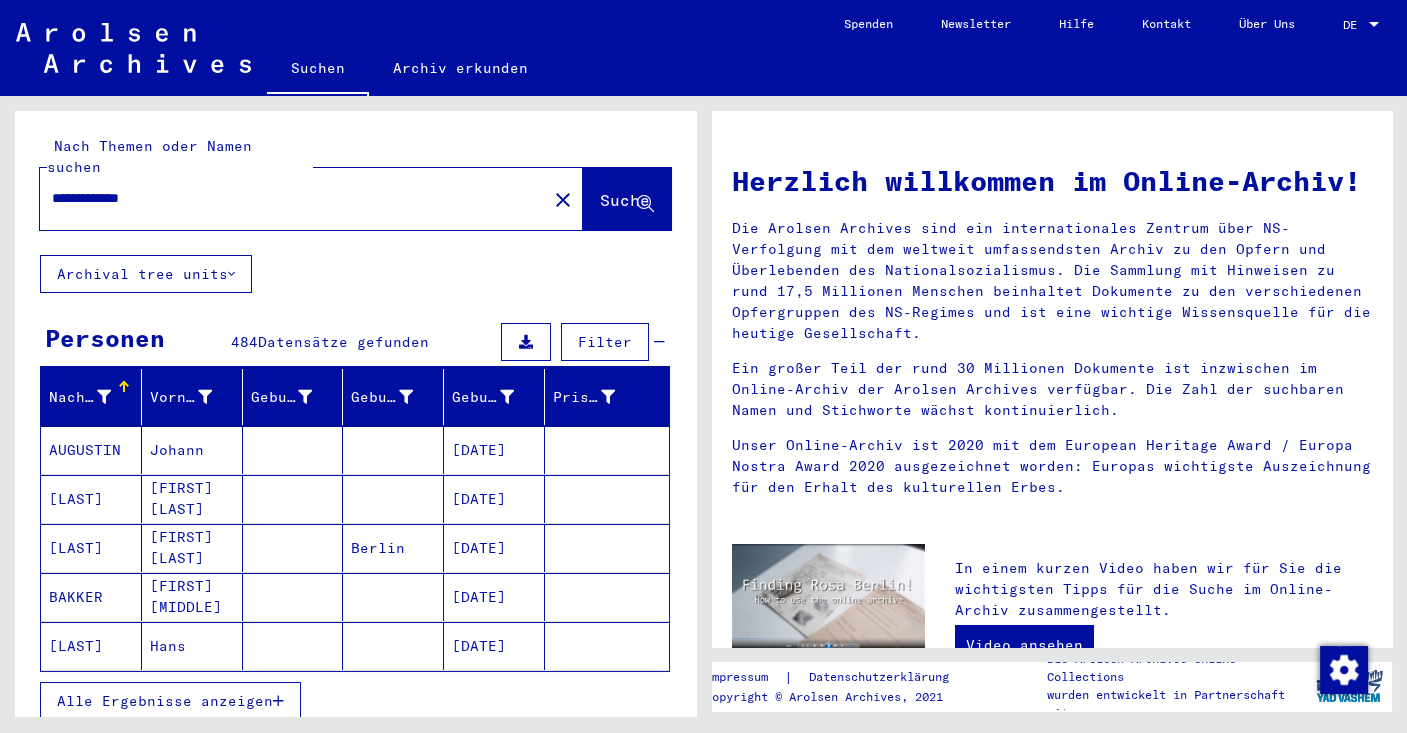 click on "Alle Ergebnisse anzeigen" at bounding box center [165, 701] 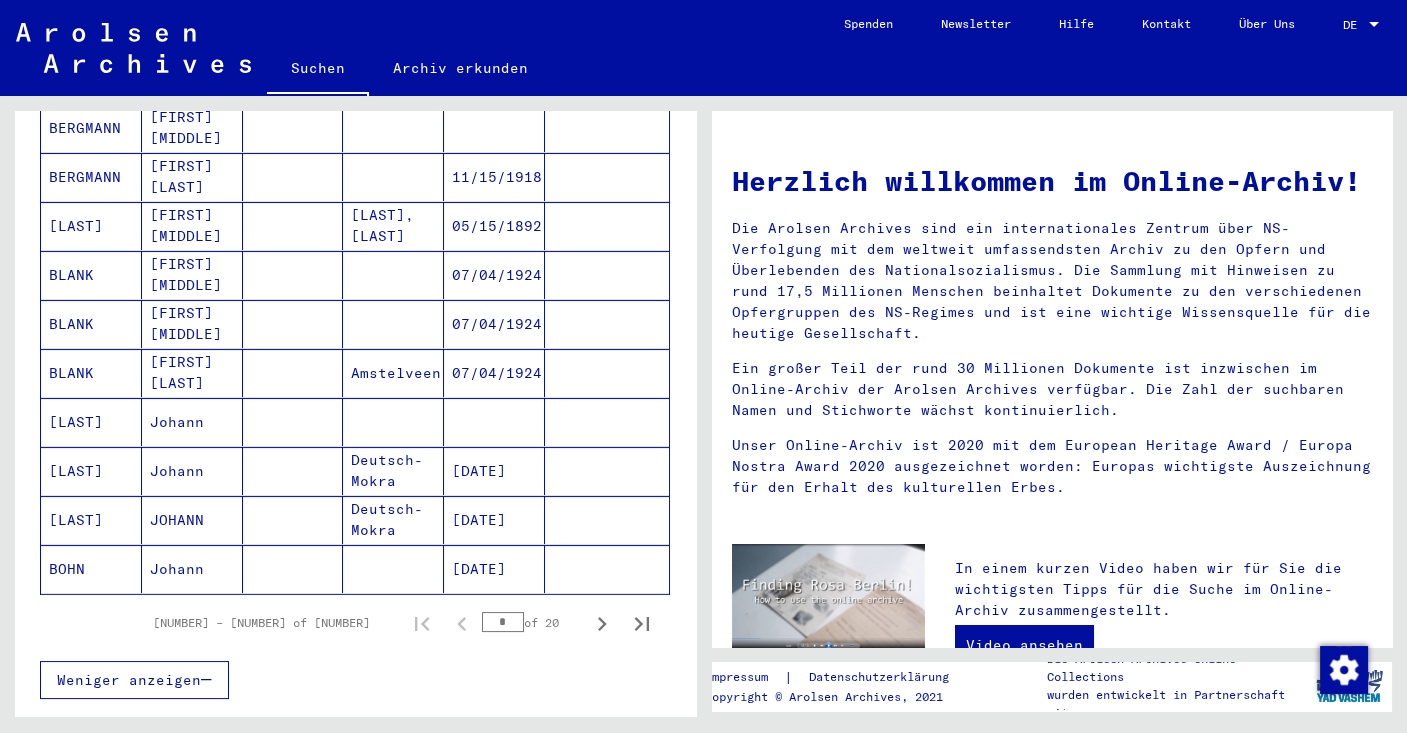 scroll, scrollTop: 1153, scrollLeft: 0, axis: vertical 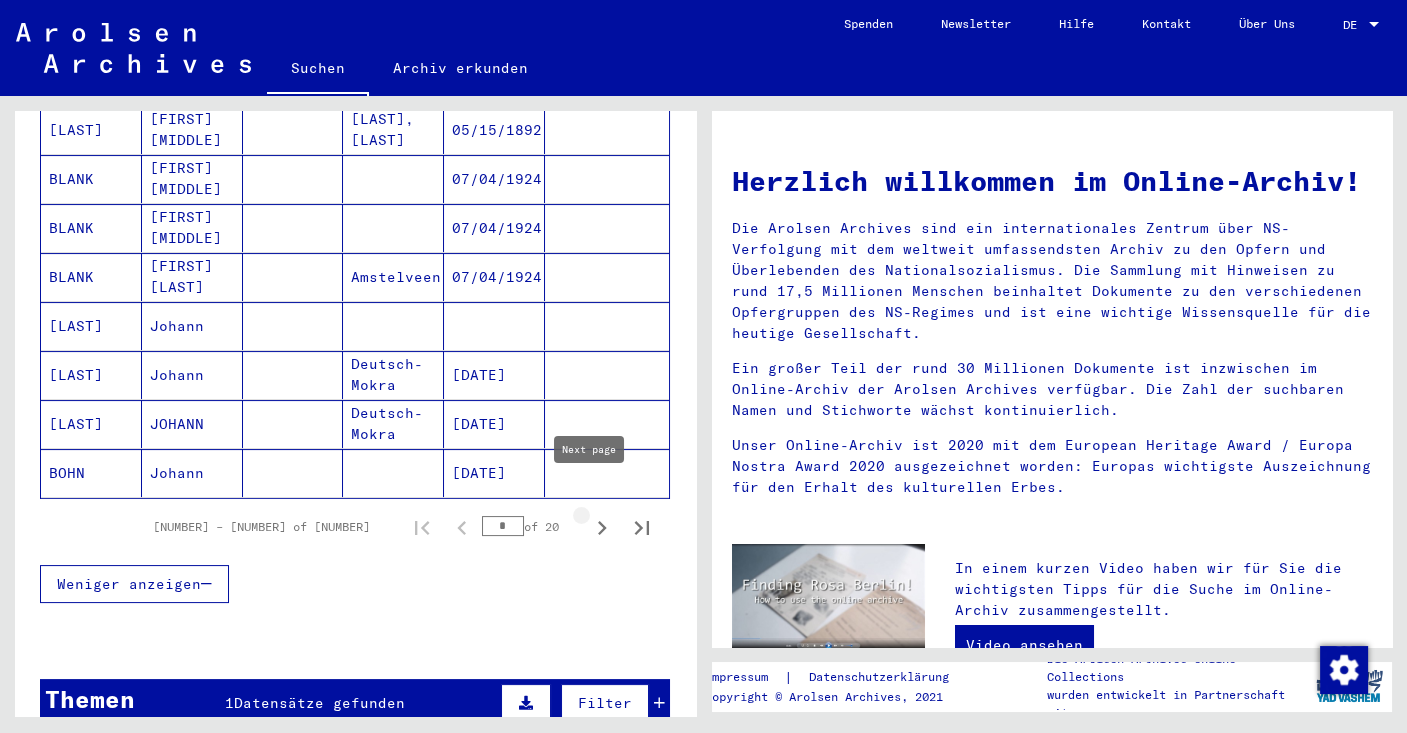 click 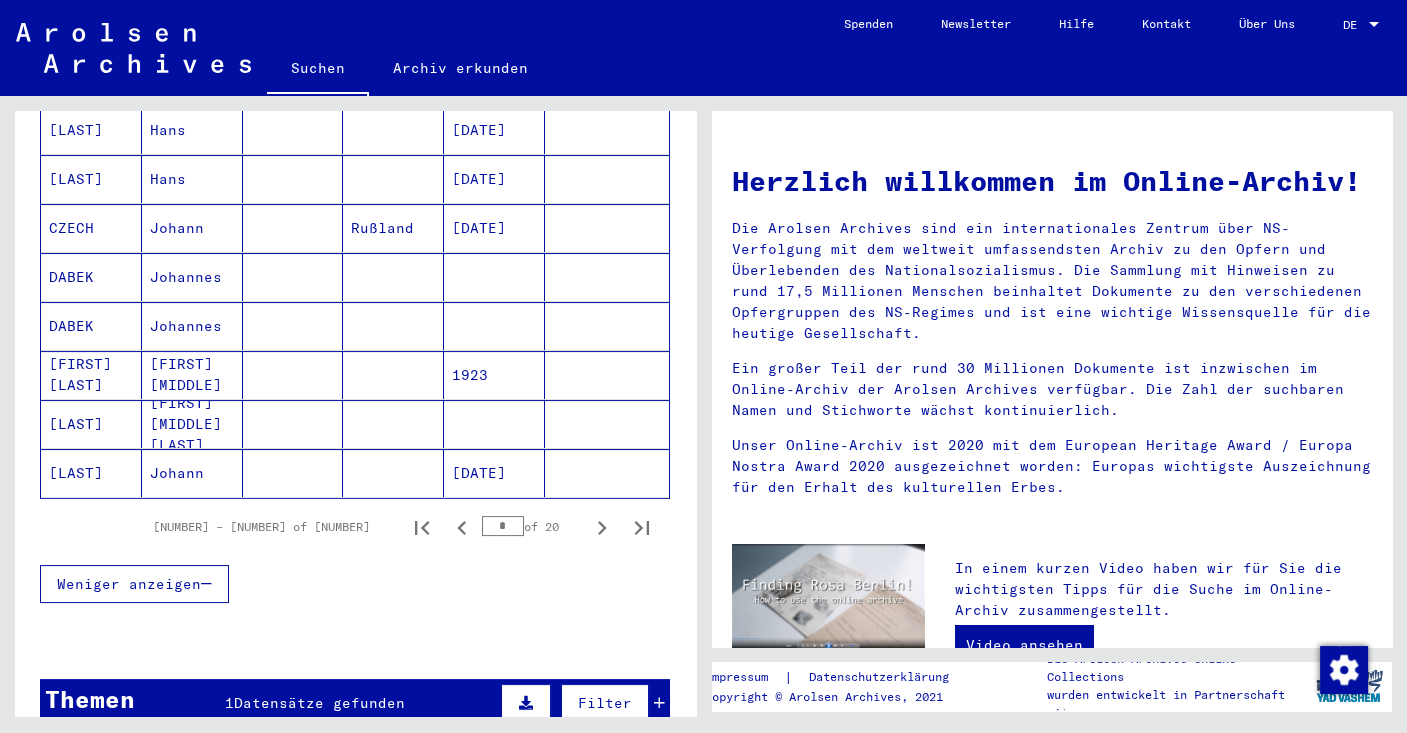 click 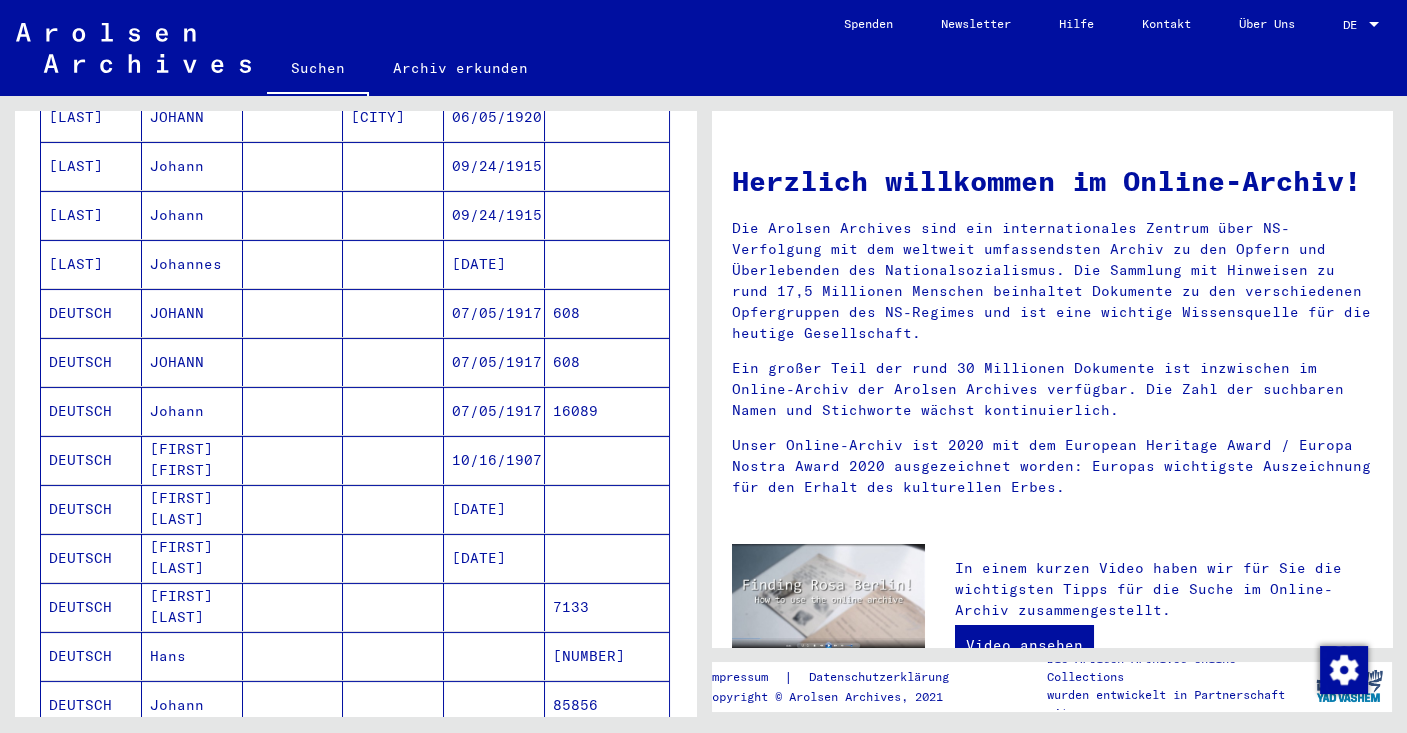 scroll, scrollTop: 923, scrollLeft: 0, axis: vertical 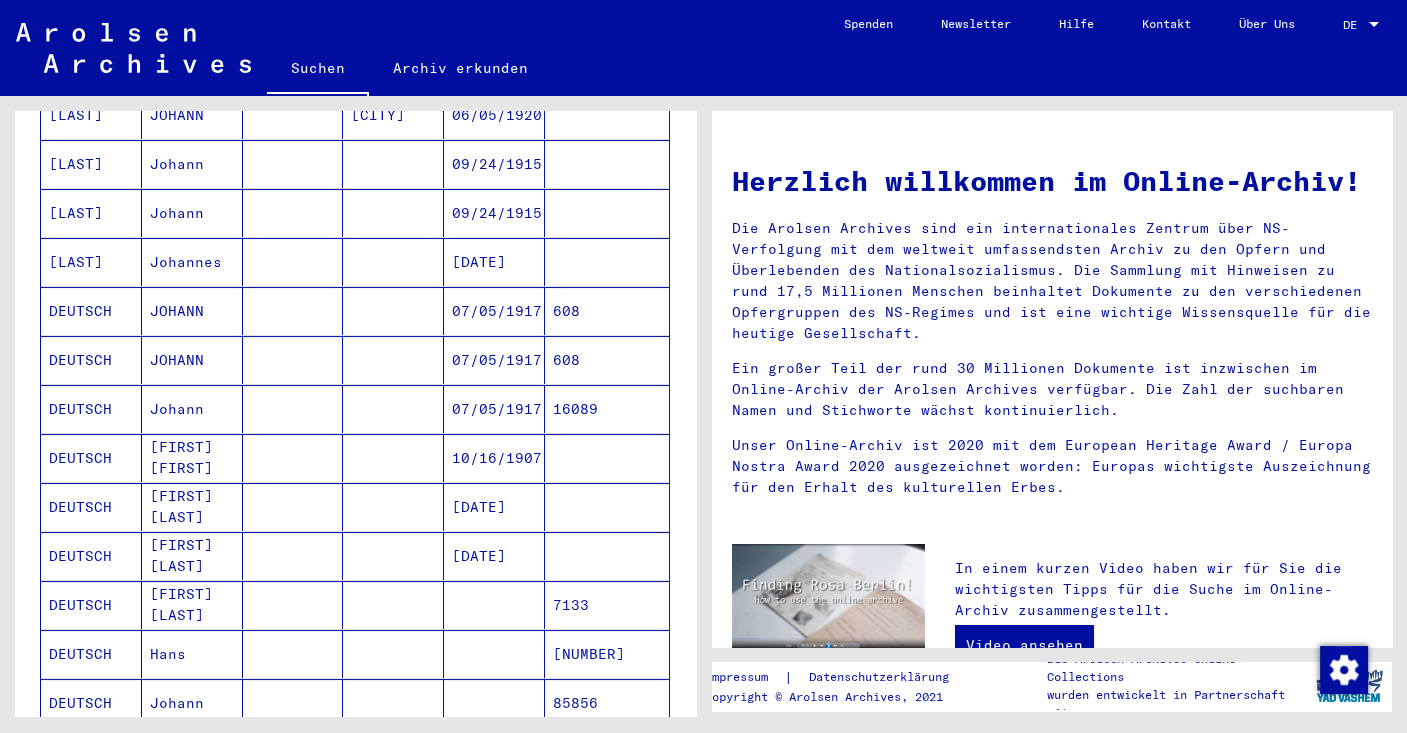 click on "07/05/1917" at bounding box center [494, 360] 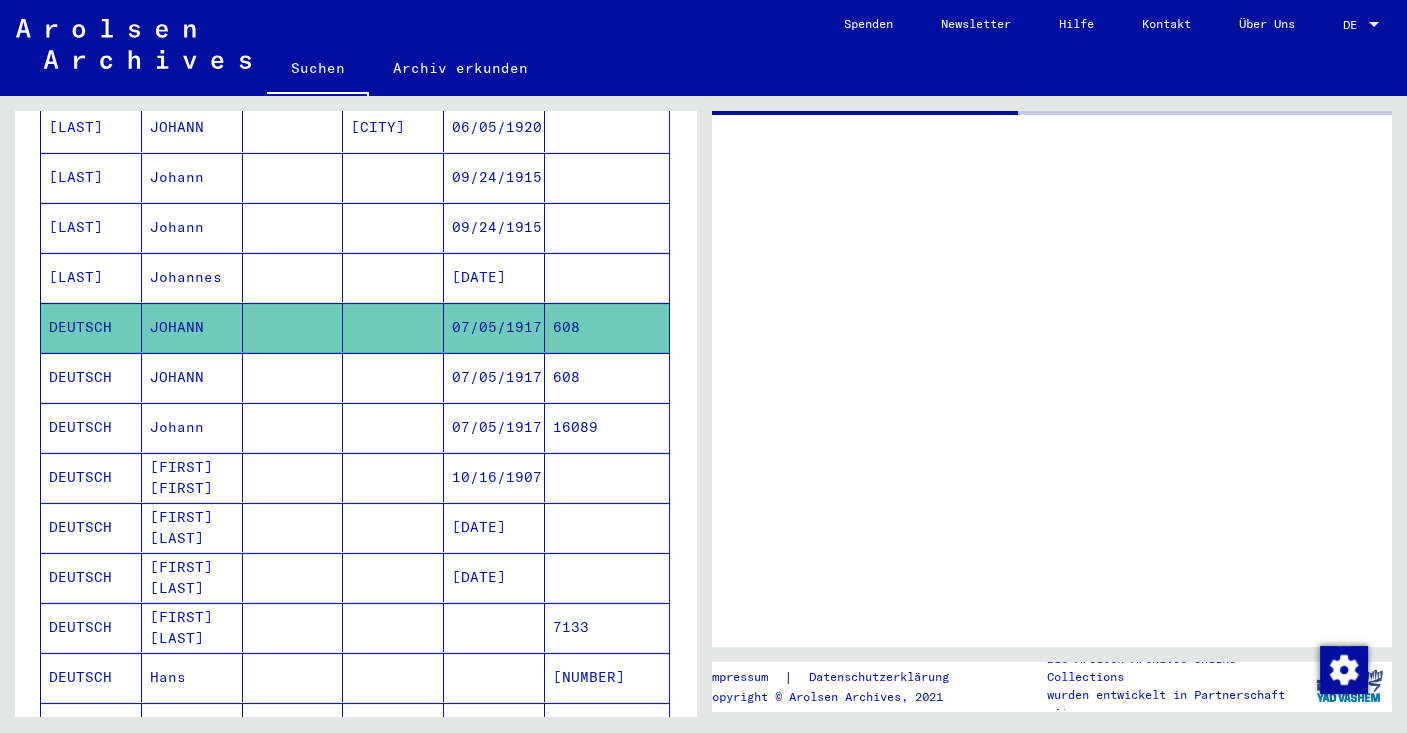 scroll, scrollTop: 932, scrollLeft: 0, axis: vertical 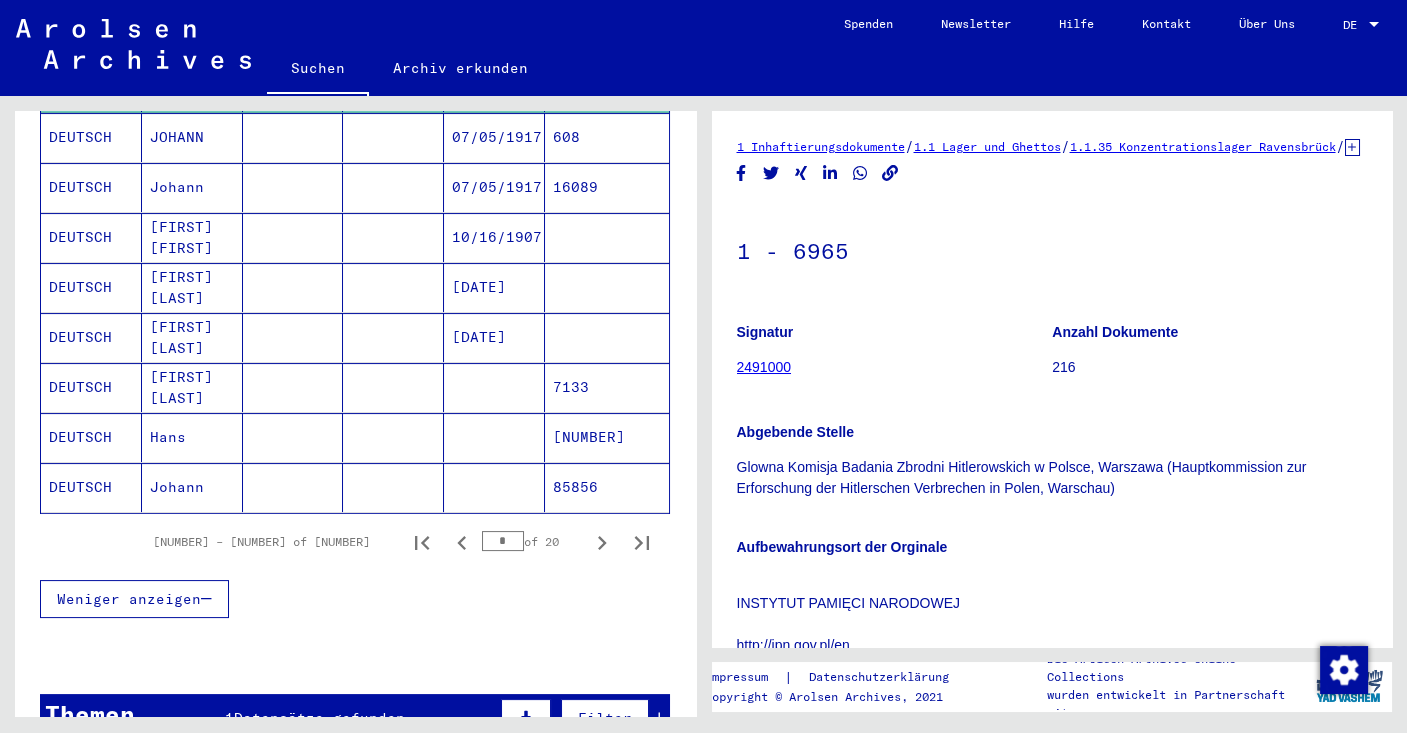 click on "DEUTSCH" 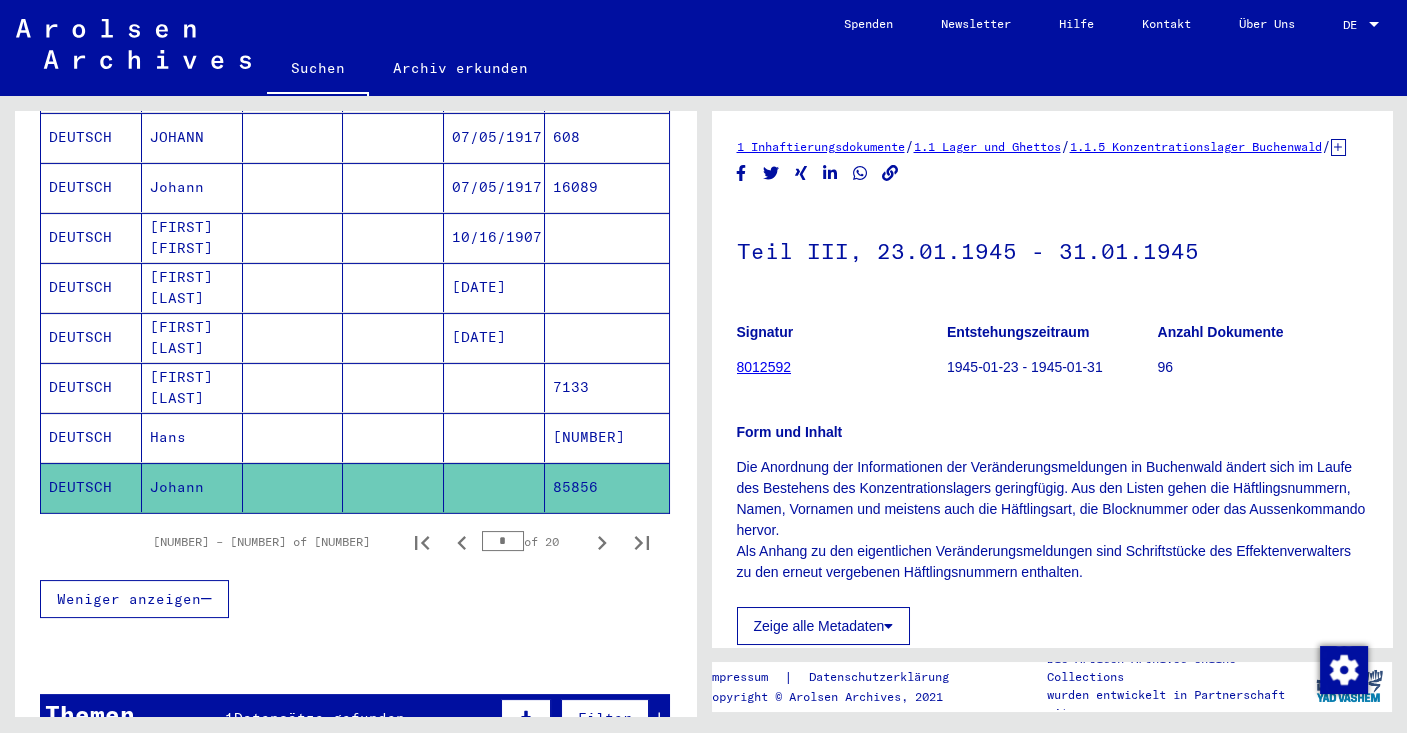 scroll, scrollTop: 0, scrollLeft: 0, axis: both 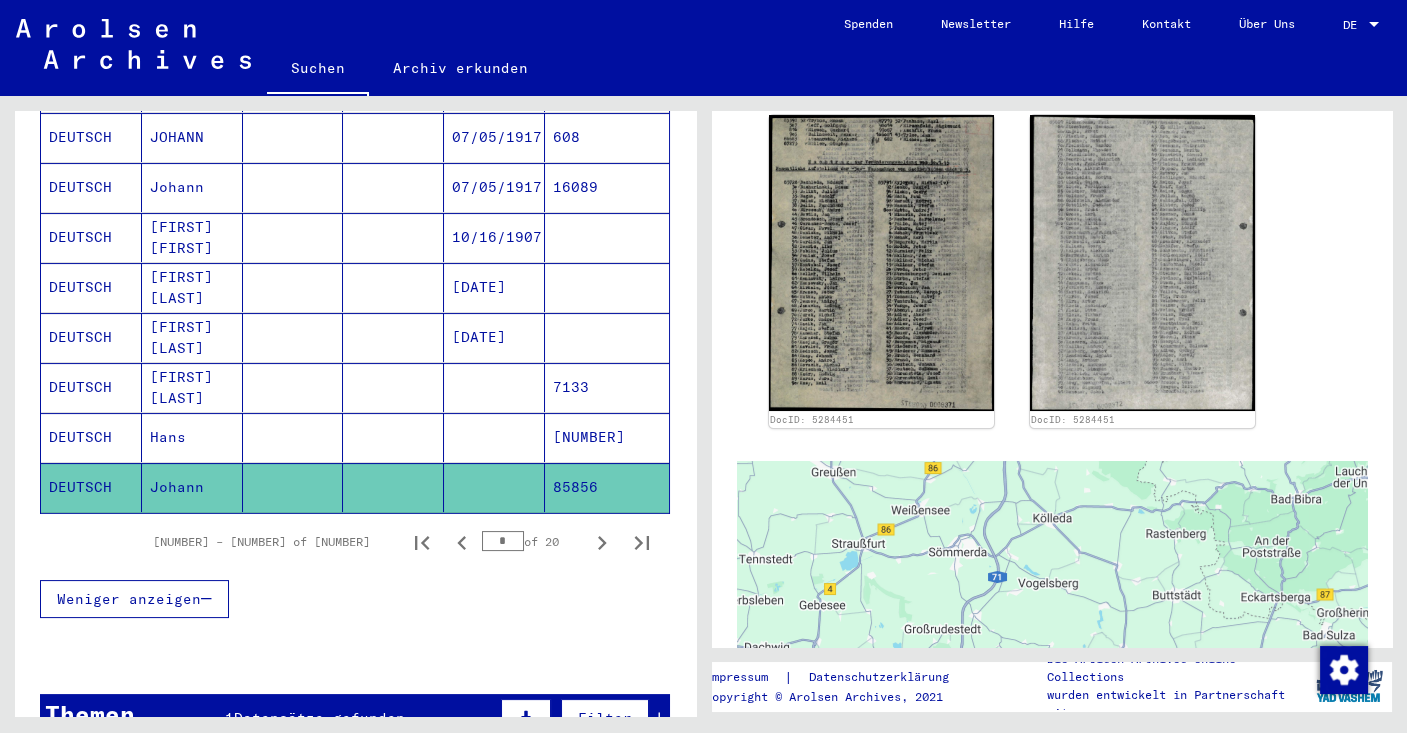 click on "DEUTSCH" at bounding box center [91, 437] 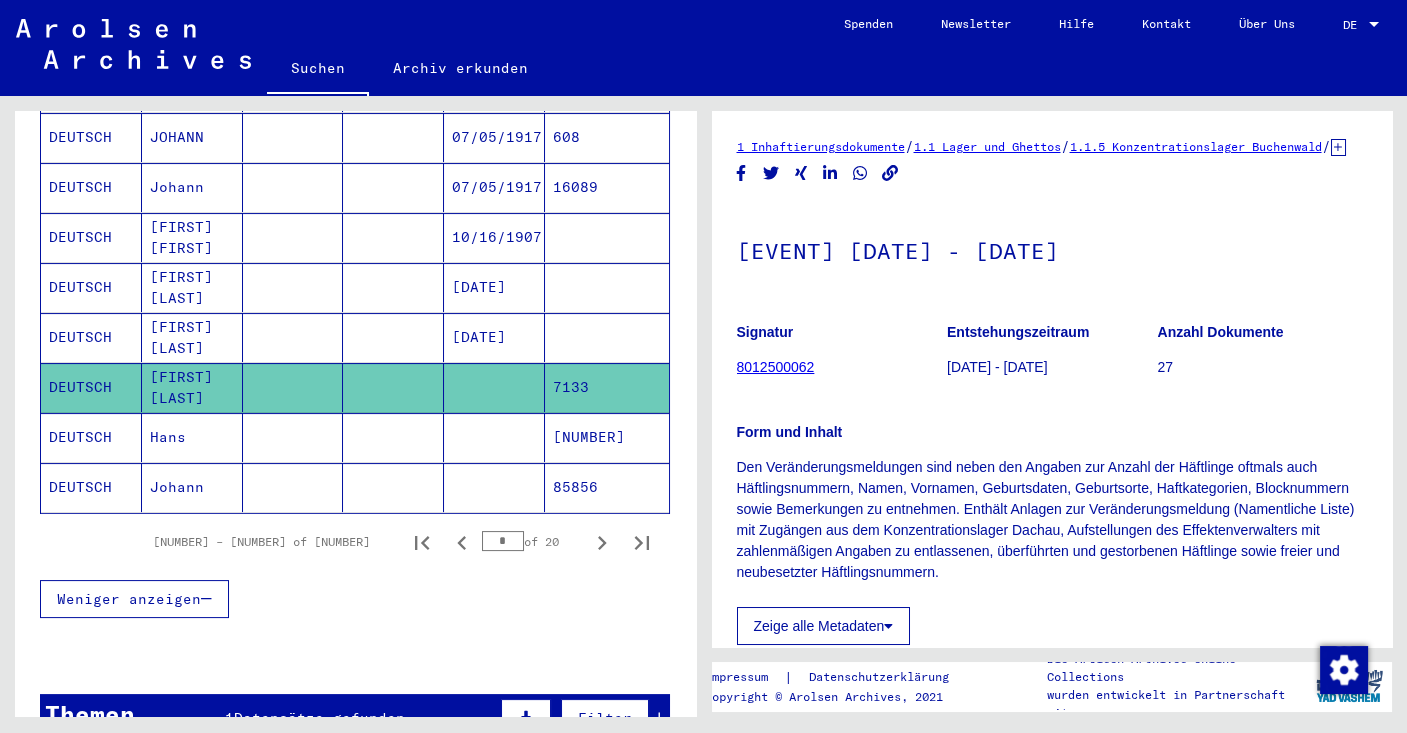 scroll, scrollTop: 0, scrollLeft: 0, axis: both 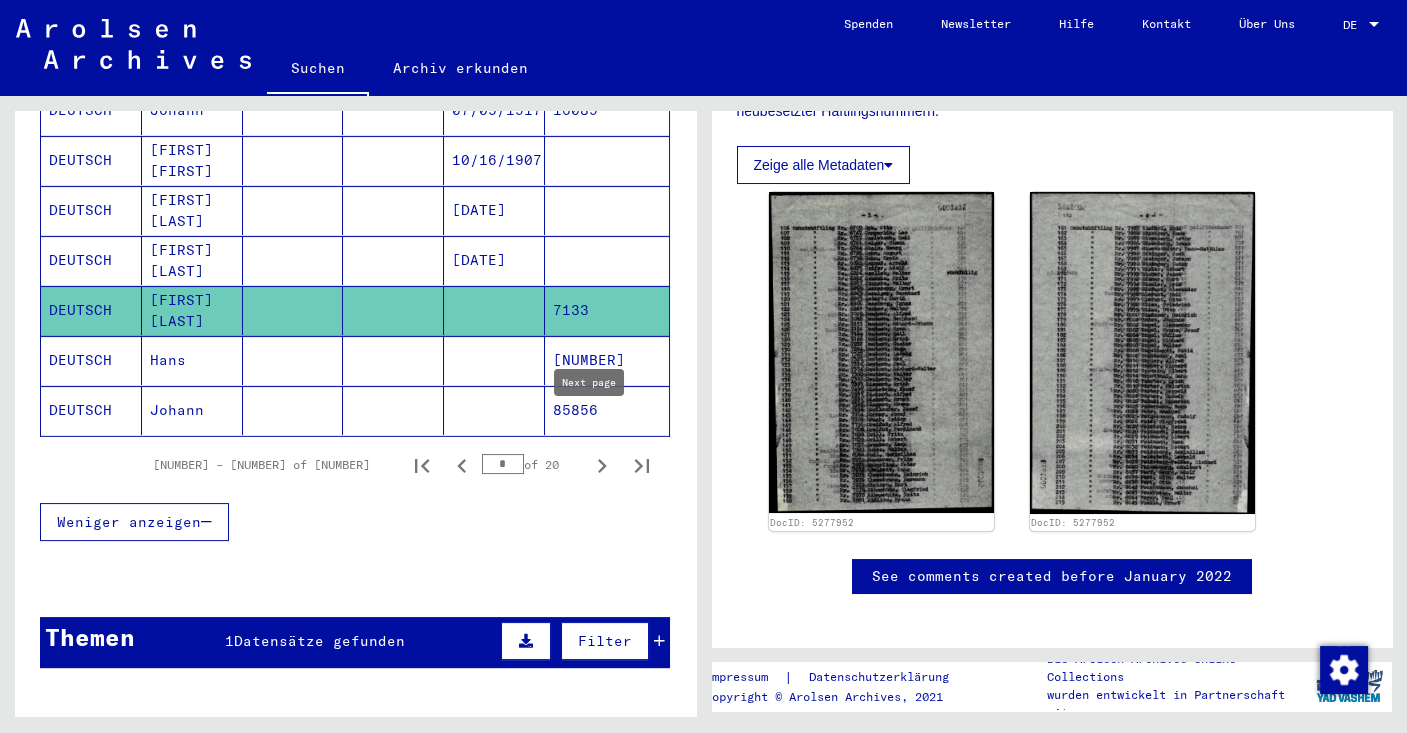click 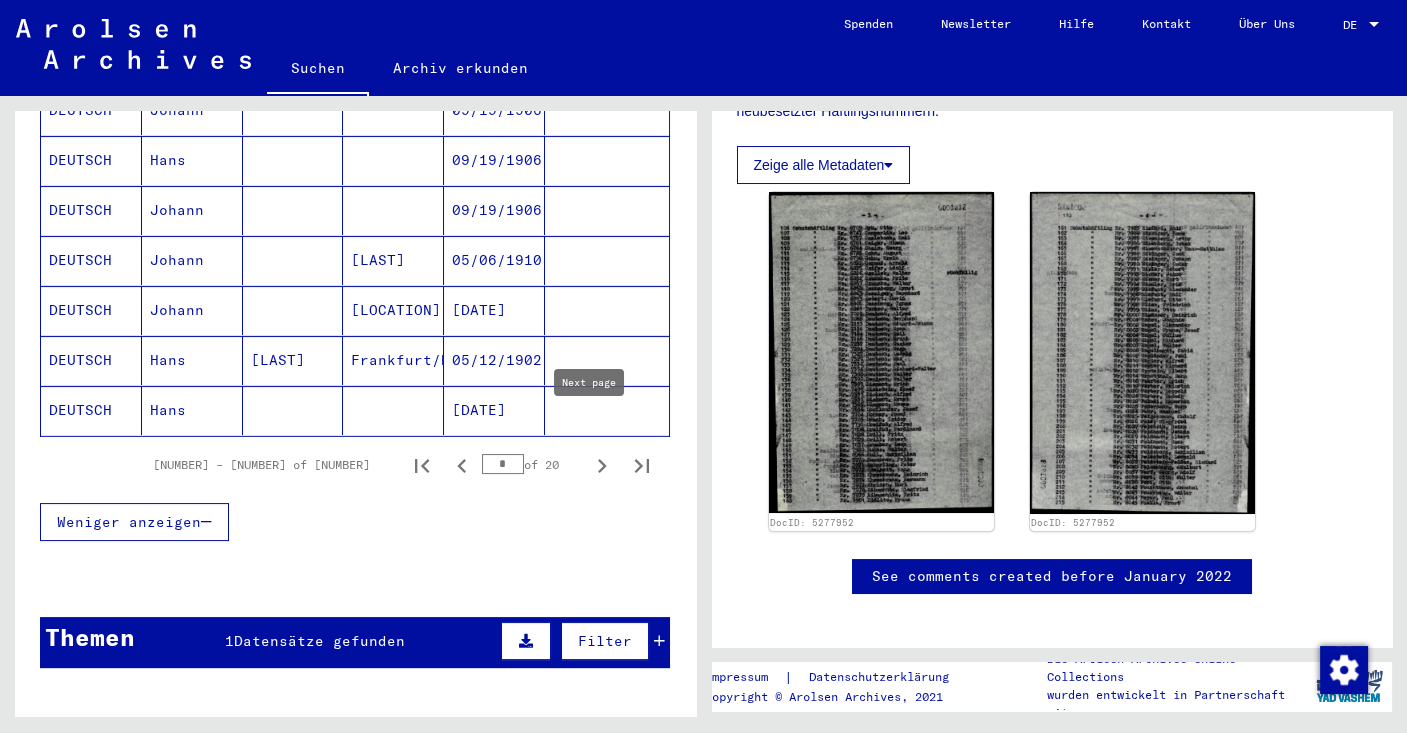 click 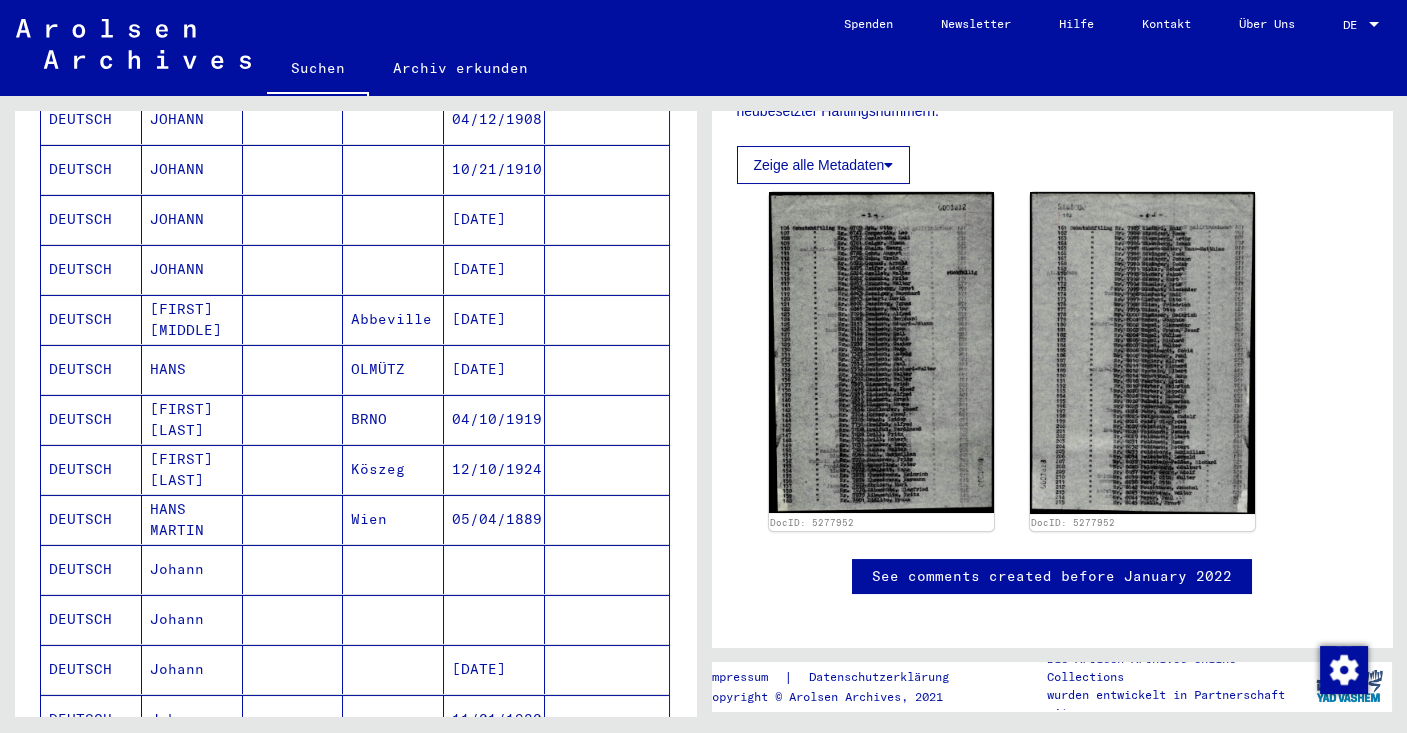 scroll, scrollTop: 470, scrollLeft: 0, axis: vertical 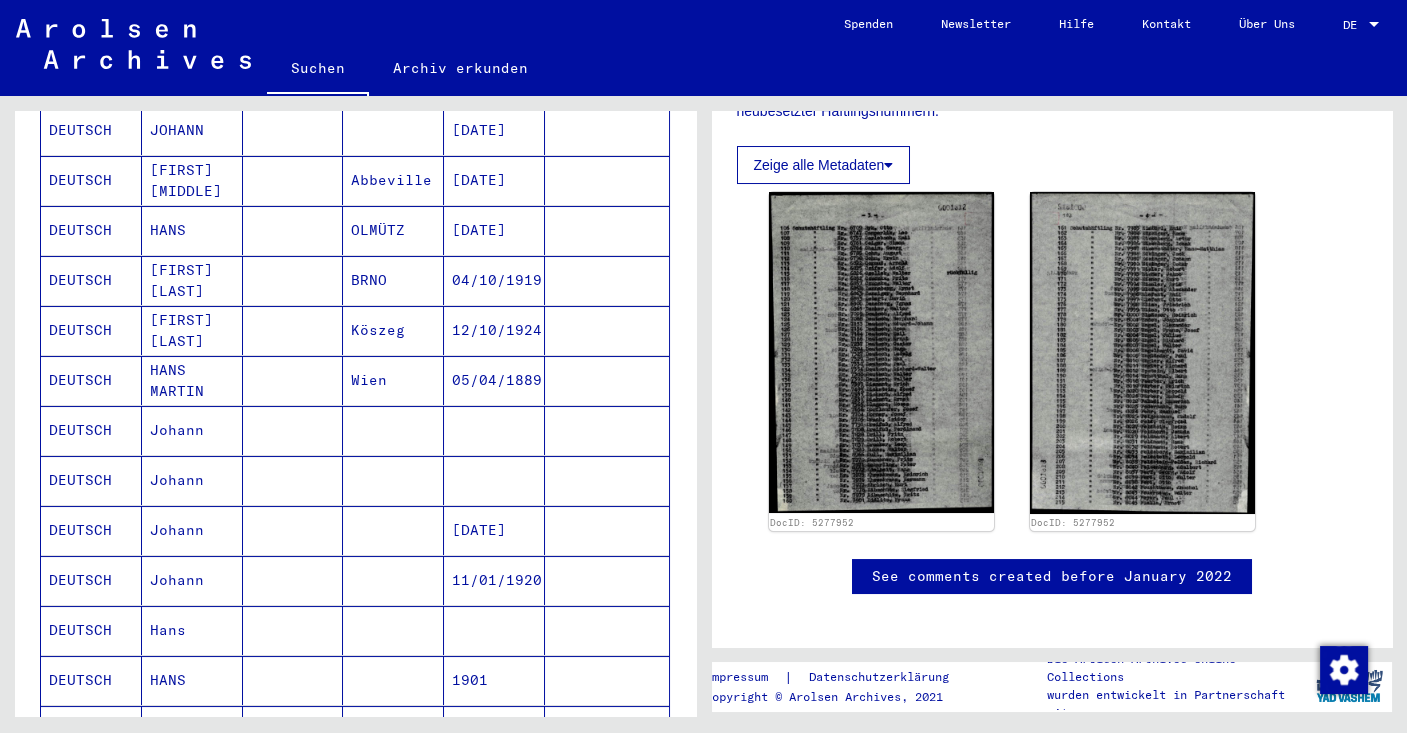click on "DEUTSCH" at bounding box center (91, 480) 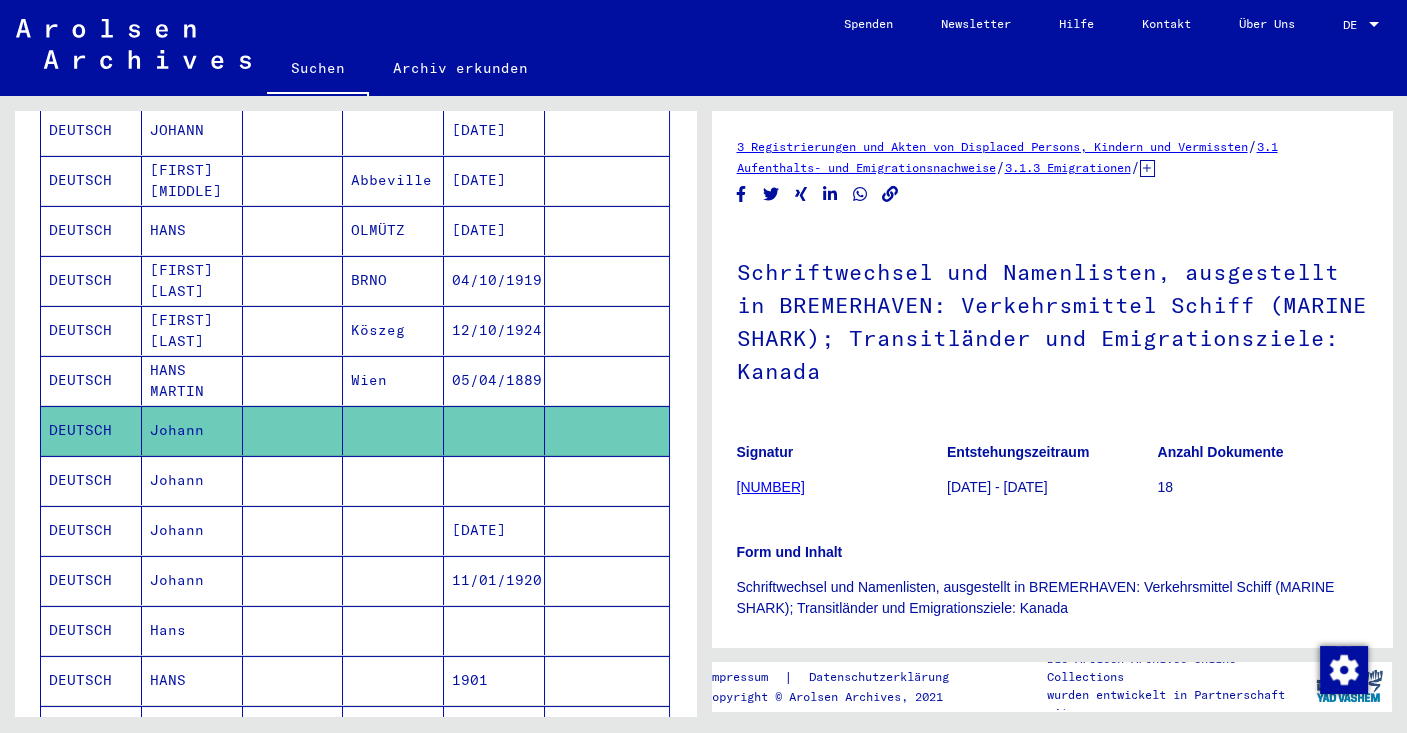 scroll, scrollTop: 0, scrollLeft: 0, axis: both 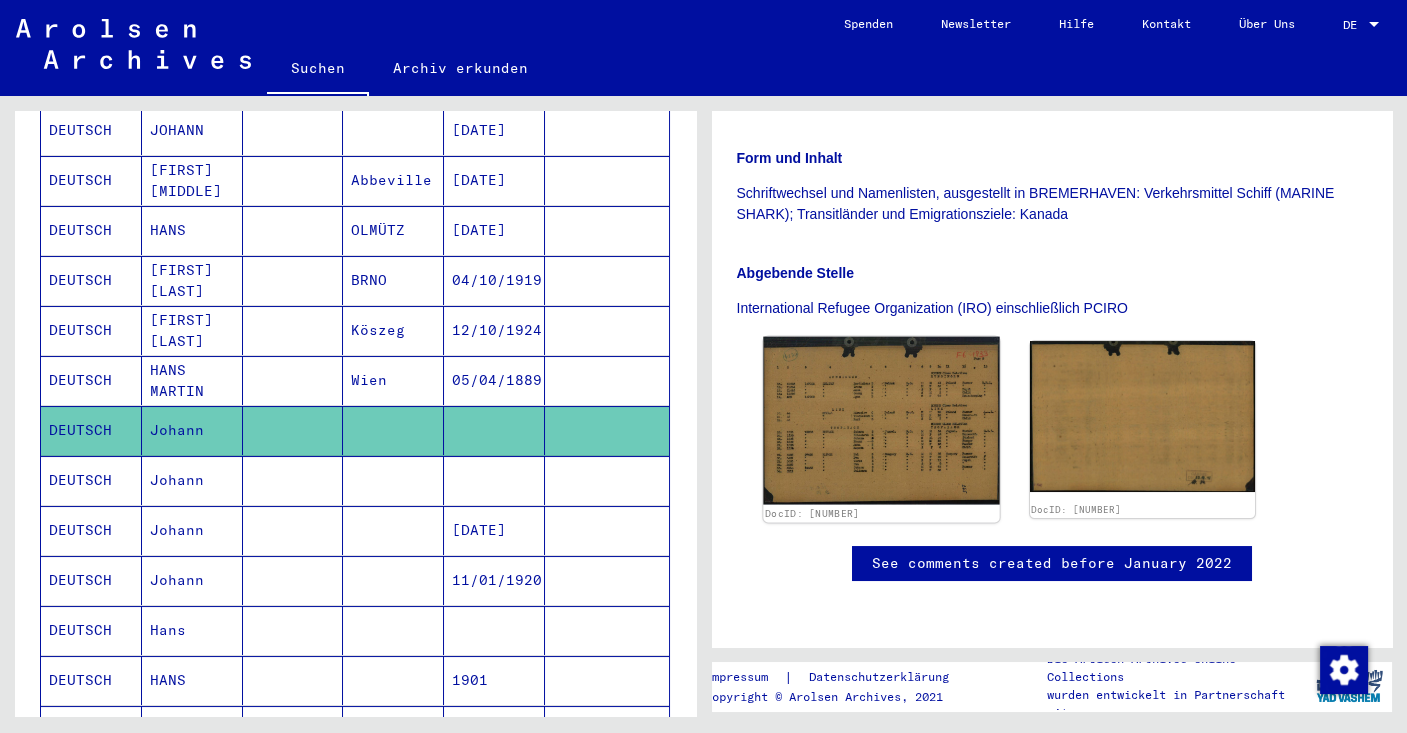 click 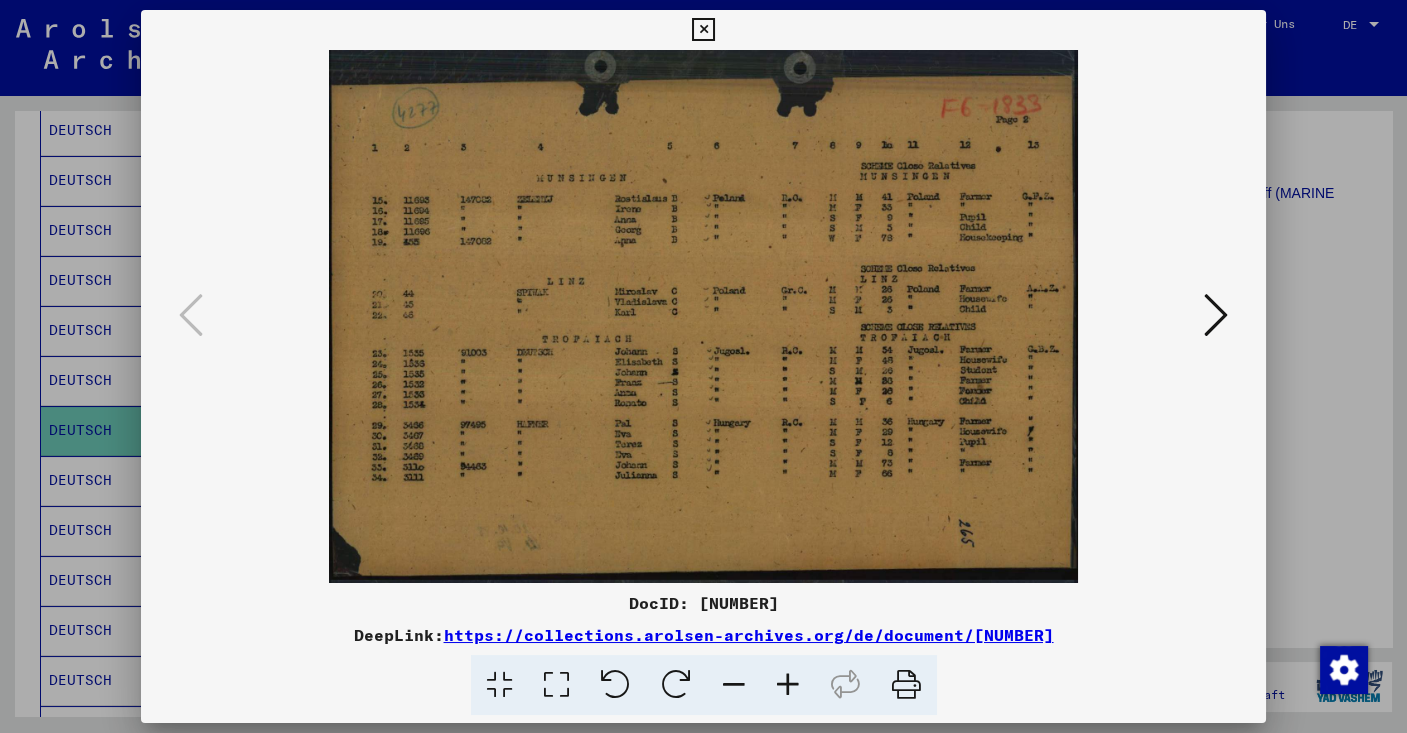 type 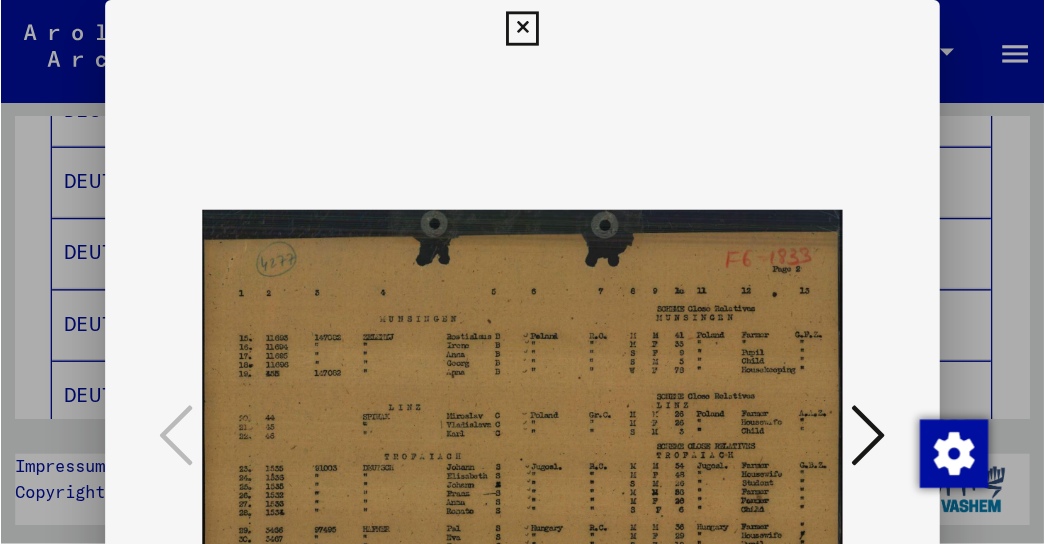 scroll, scrollTop: 477, scrollLeft: 0, axis: vertical 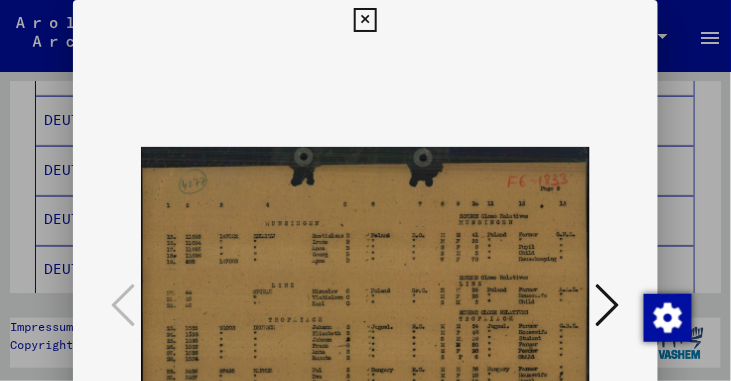 click at bounding box center (365, 306) 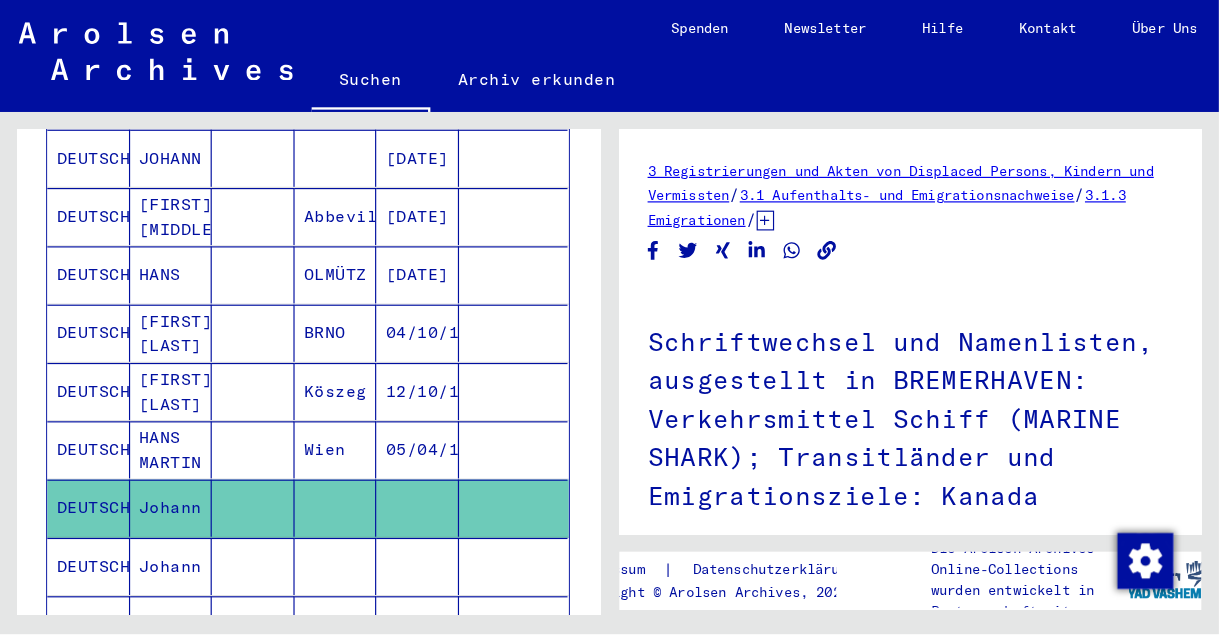 scroll, scrollTop: 474, scrollLeft: 0, axis: vertical 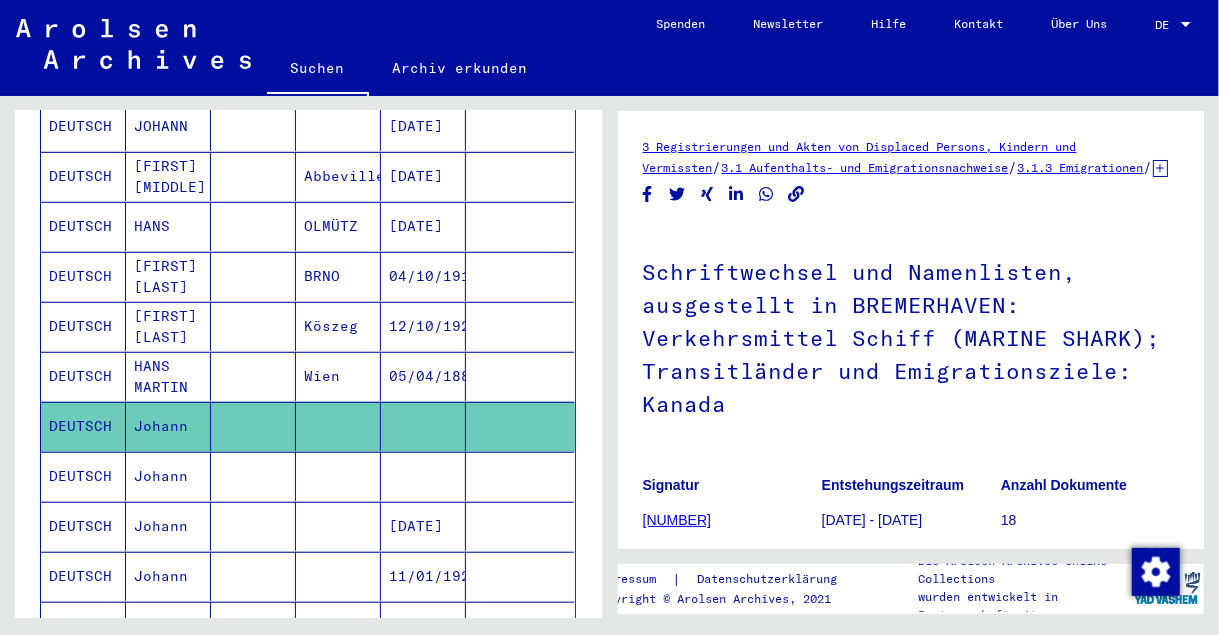 click on "DEUTSCH" at bounding box center (83, 526) 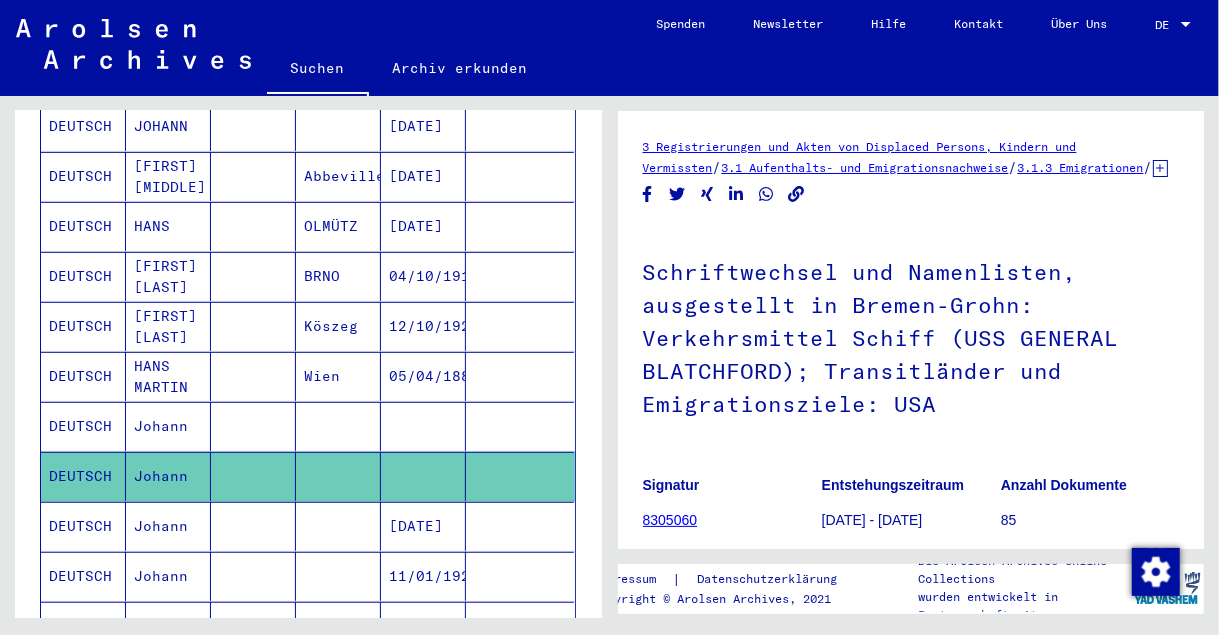 scroll, scrollTop: 0, scrollLeft: 0, axis: both 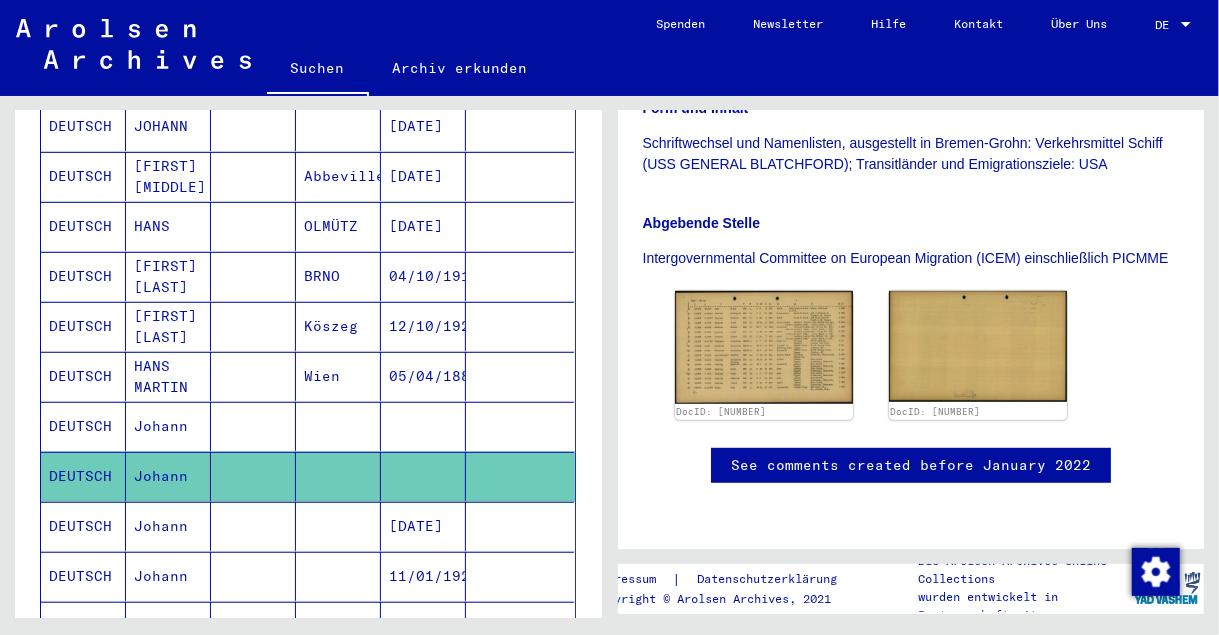click 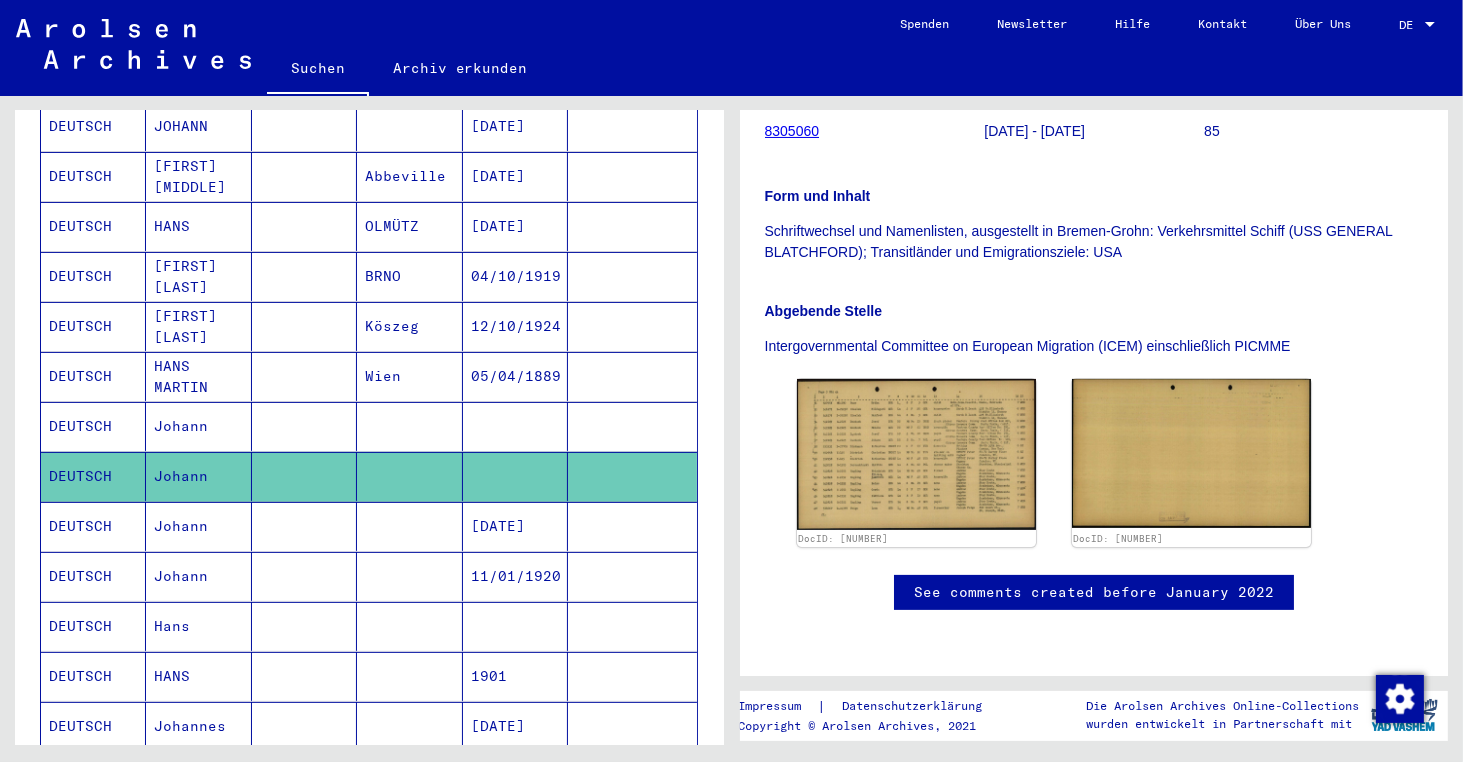 scroll, scrollTop: 473, scrollLeft: 0, axis: vertical 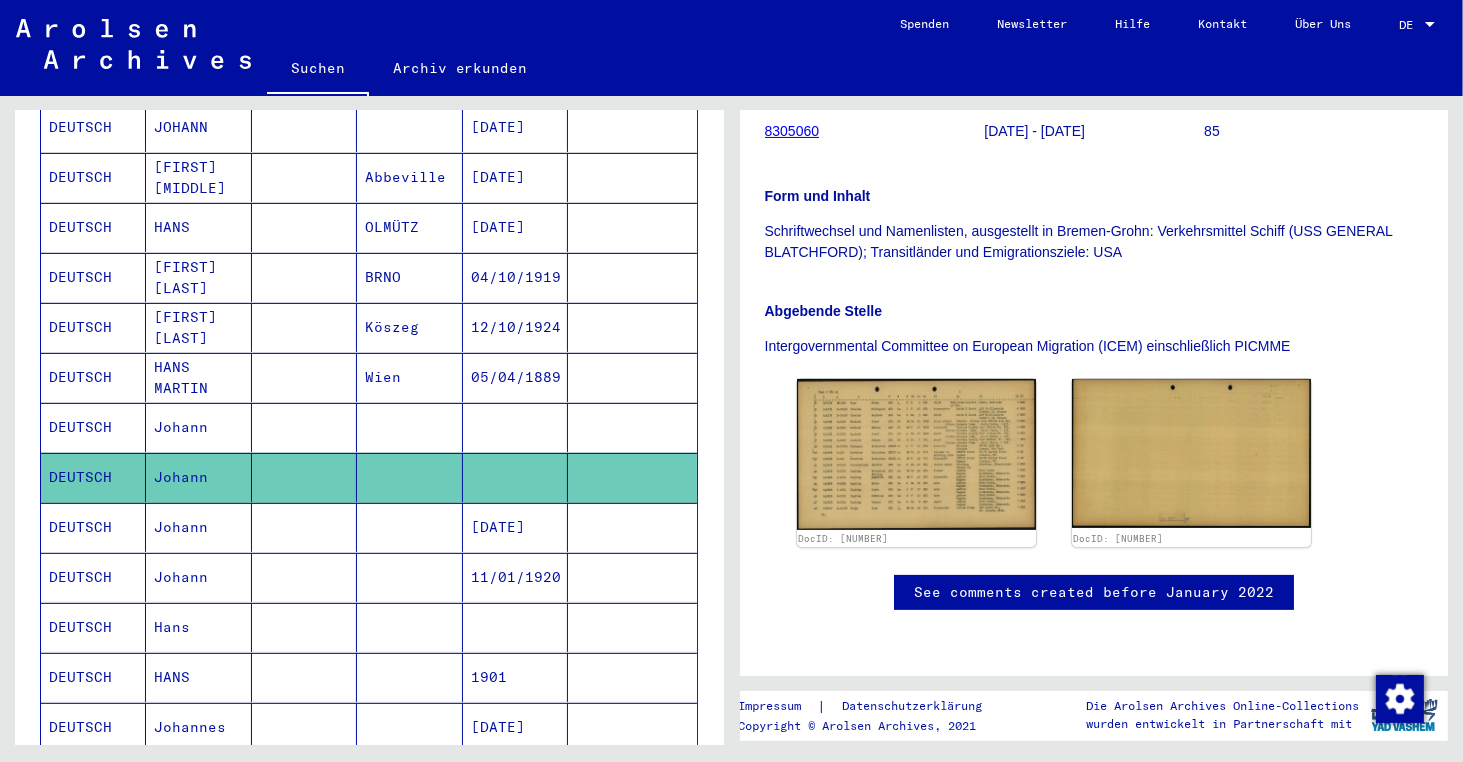 click on "DEUTSCH" at bounding box center (93, 677) 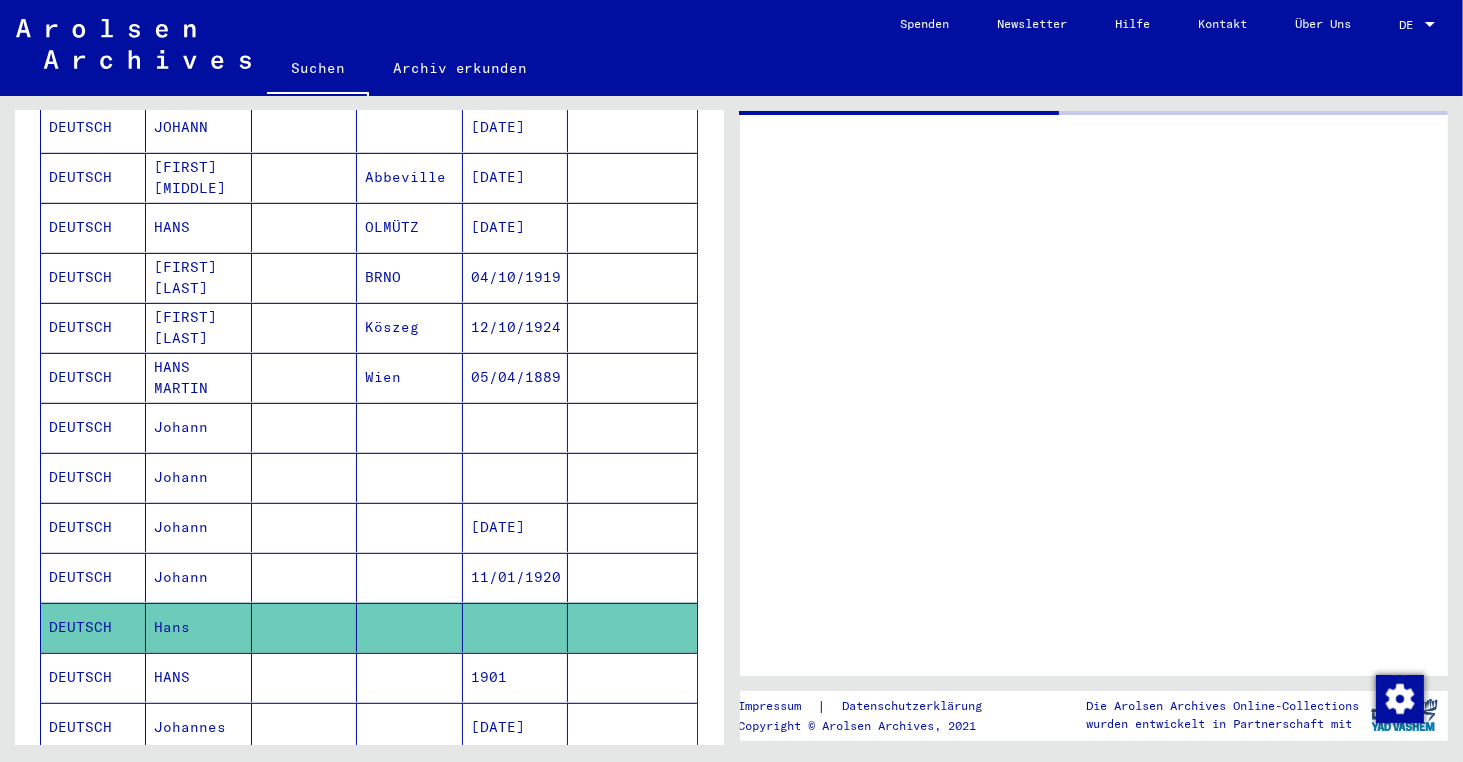 scroll, scrollTop: 0, scrollLeft: 0, axis: both 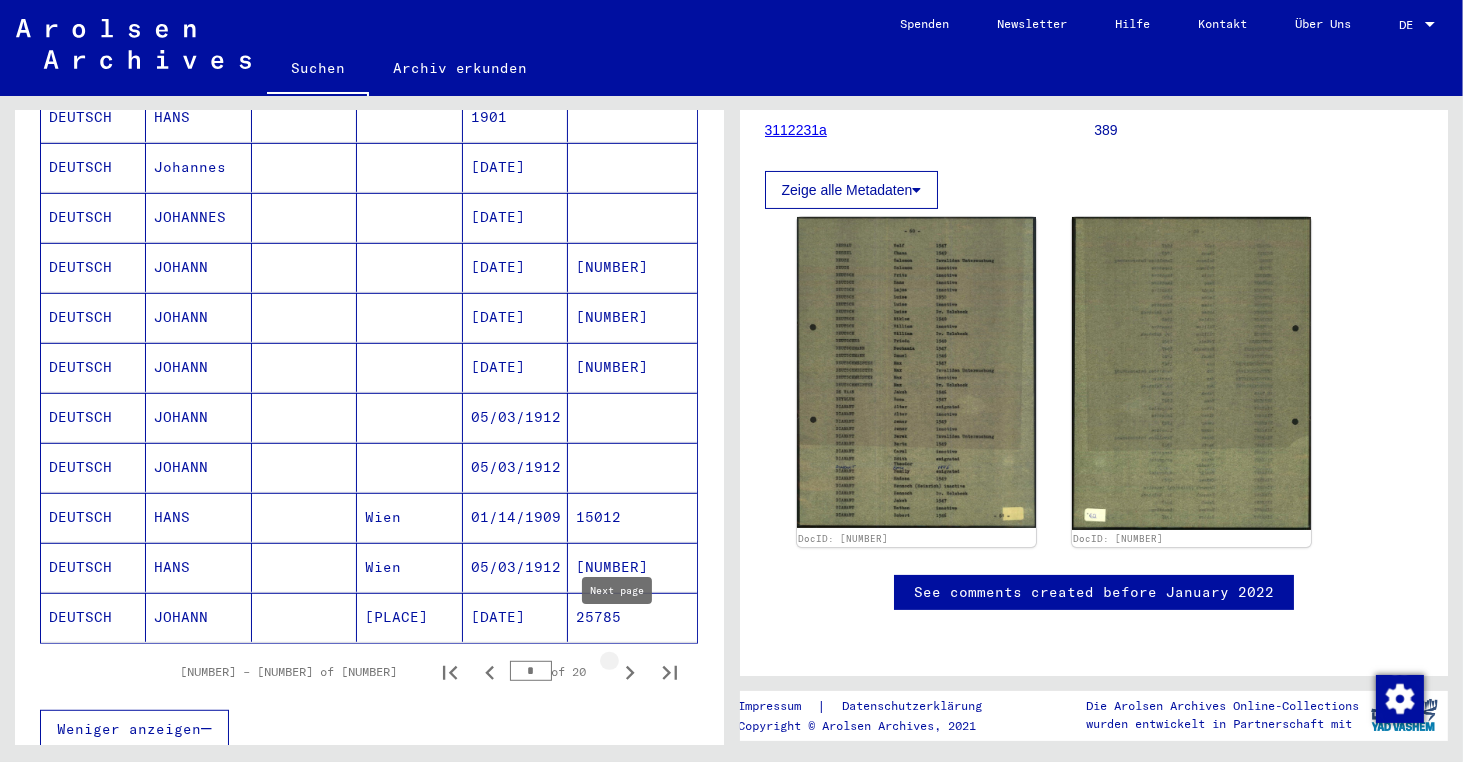 click 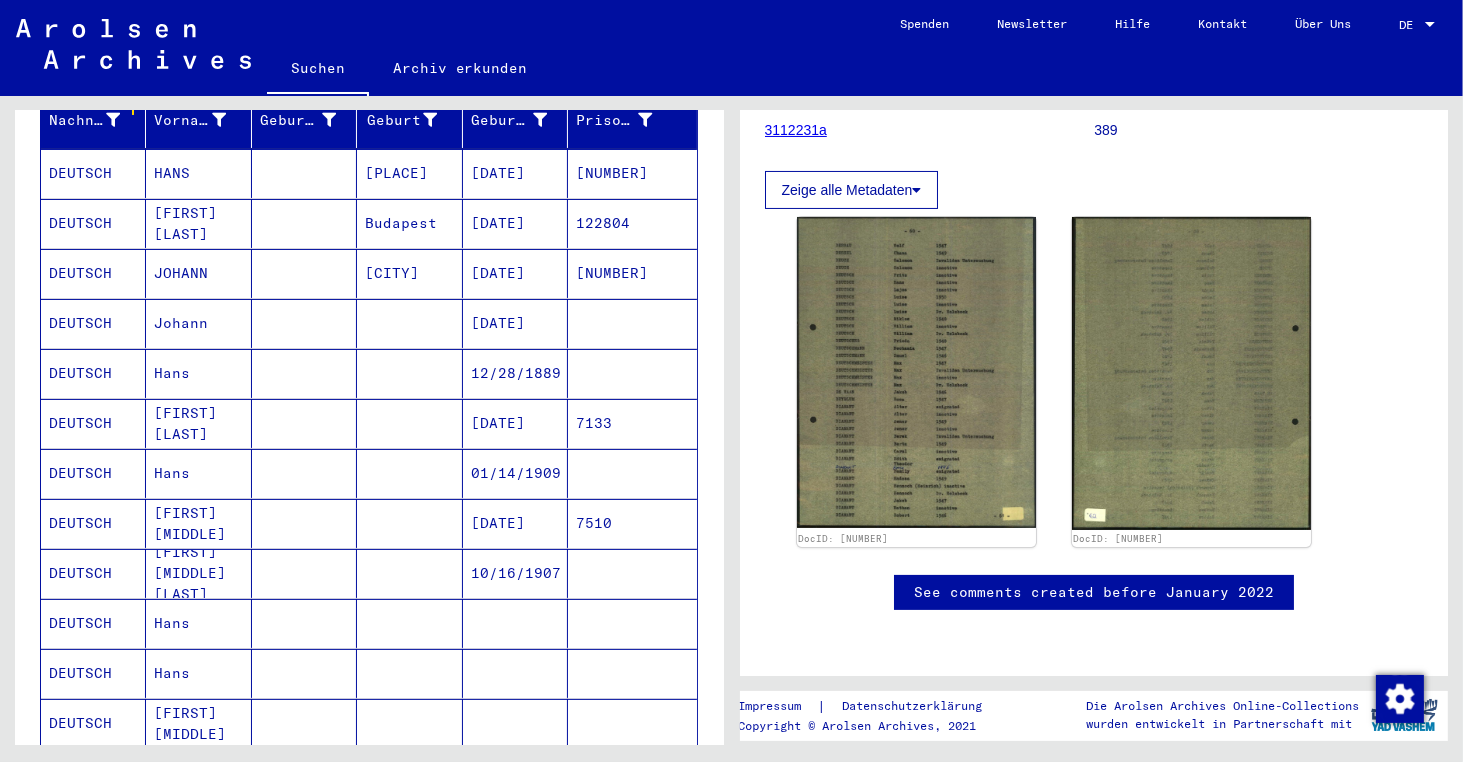 scroll, scrollTop: 313, scrollLeft: 0, axis: vertical 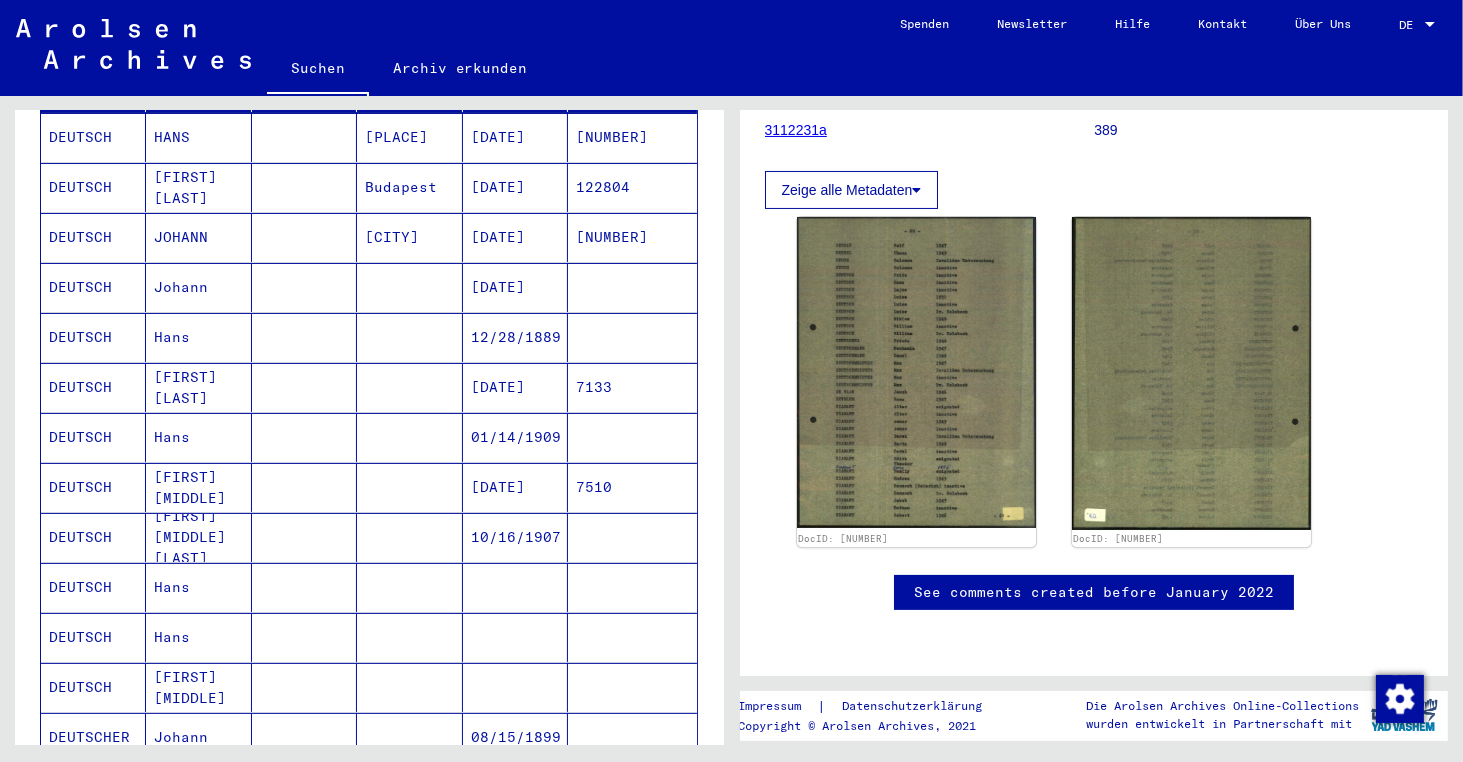 click on "Hans" at bounding box center (198, 387) 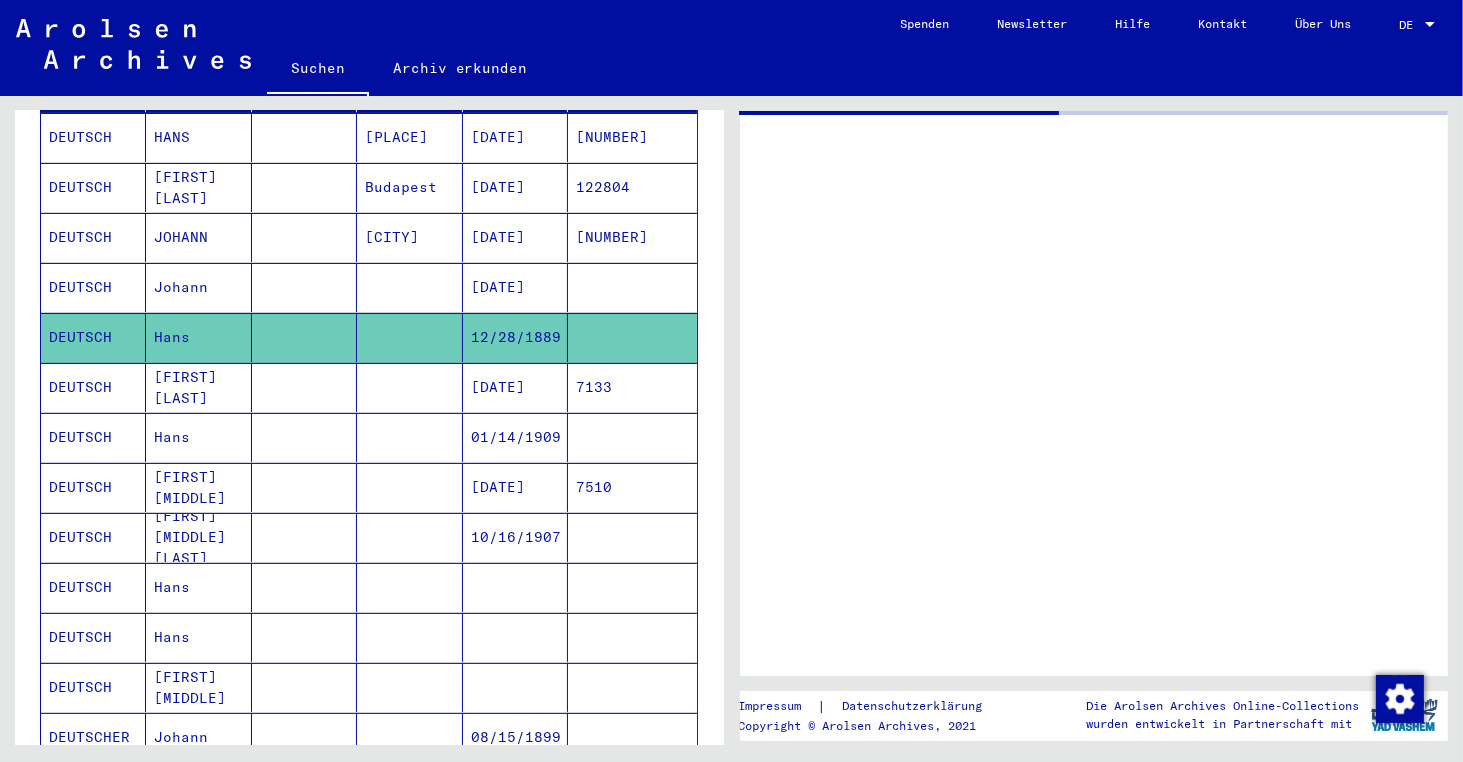 scroll, scrollTop: 0, scrollLeft: 0, axis: both 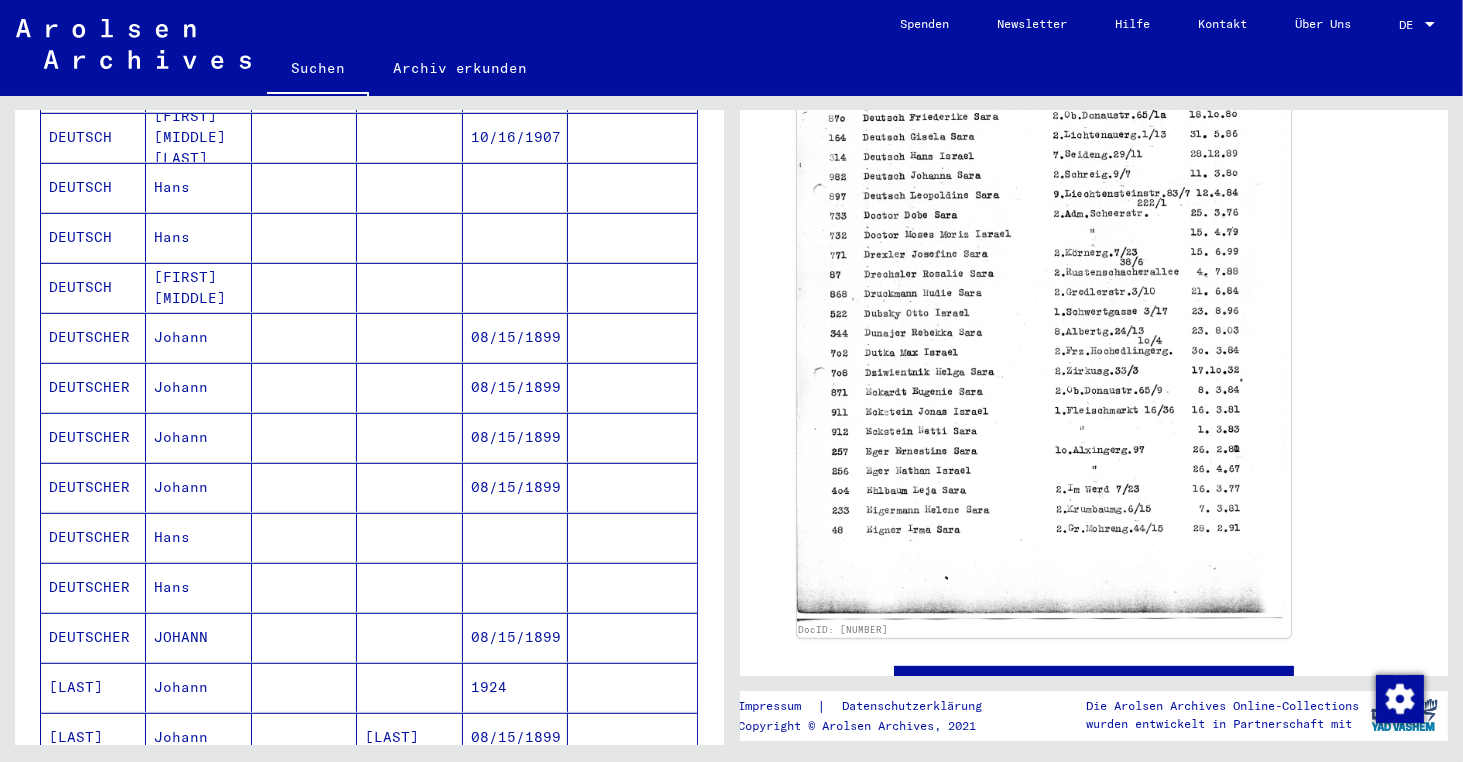 click on "DEUTSCH" at bounding box center [93, 287] 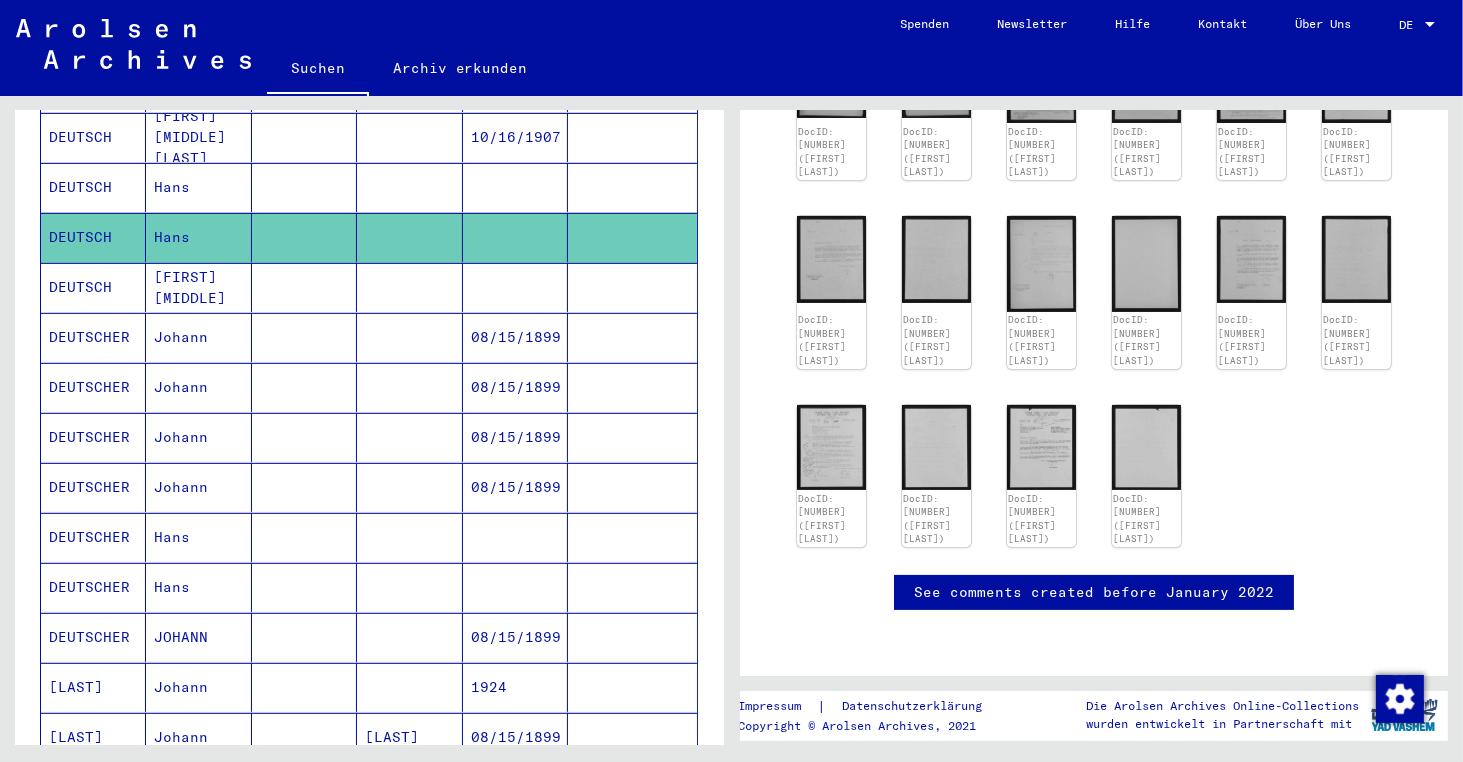 click on "DEUTSCH" at bounding box center [93, 237] 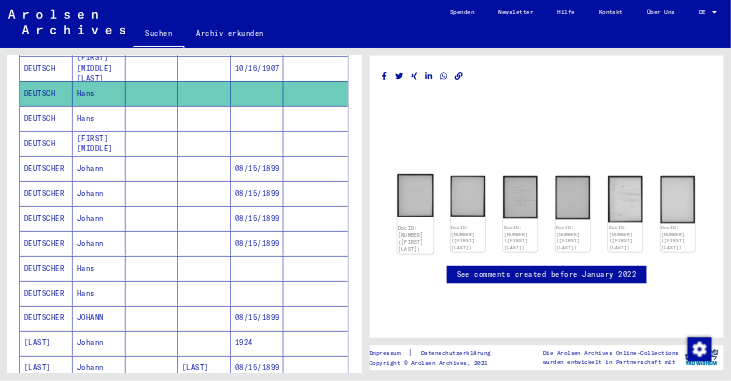 scroll, scrollTop: 0, scrollLeft: 0, axis: both 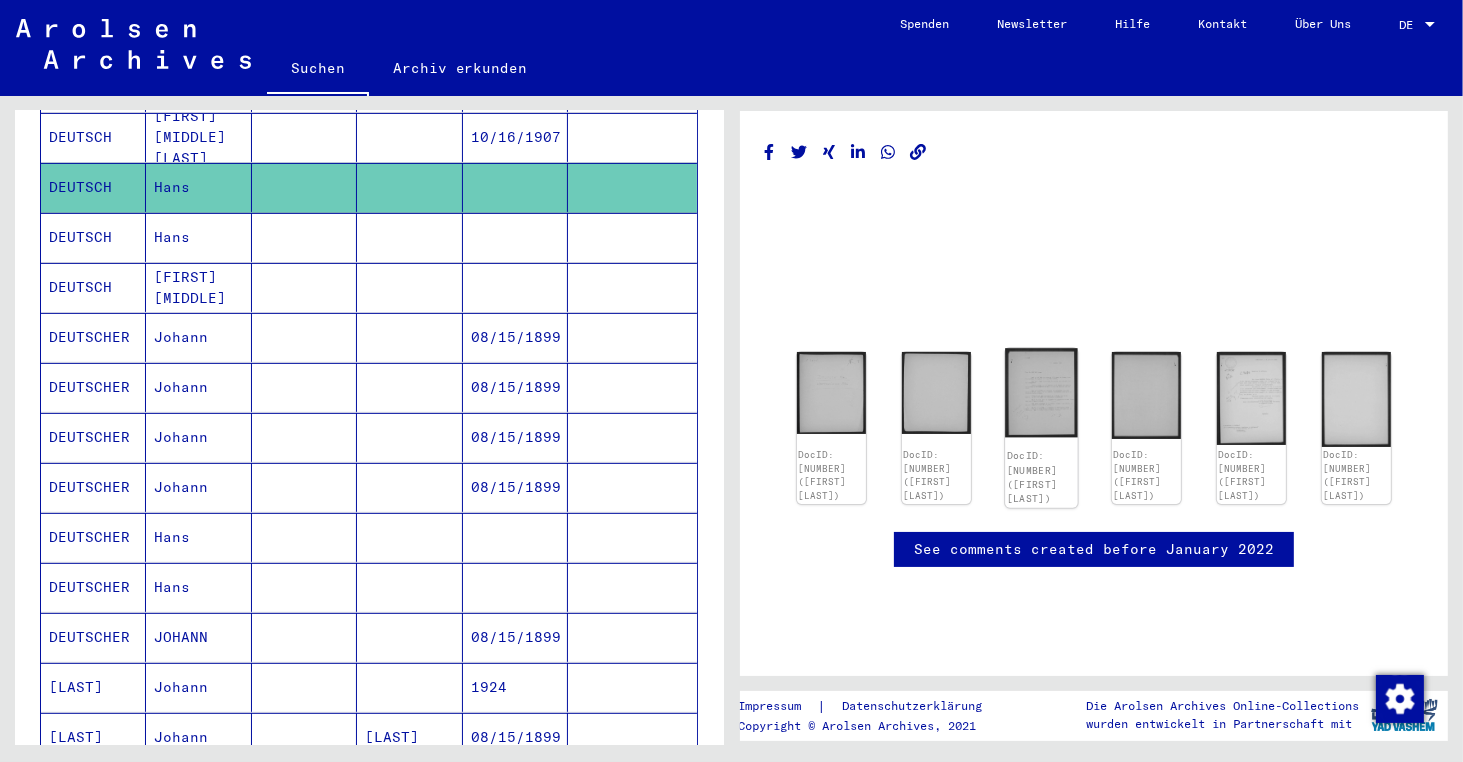 click 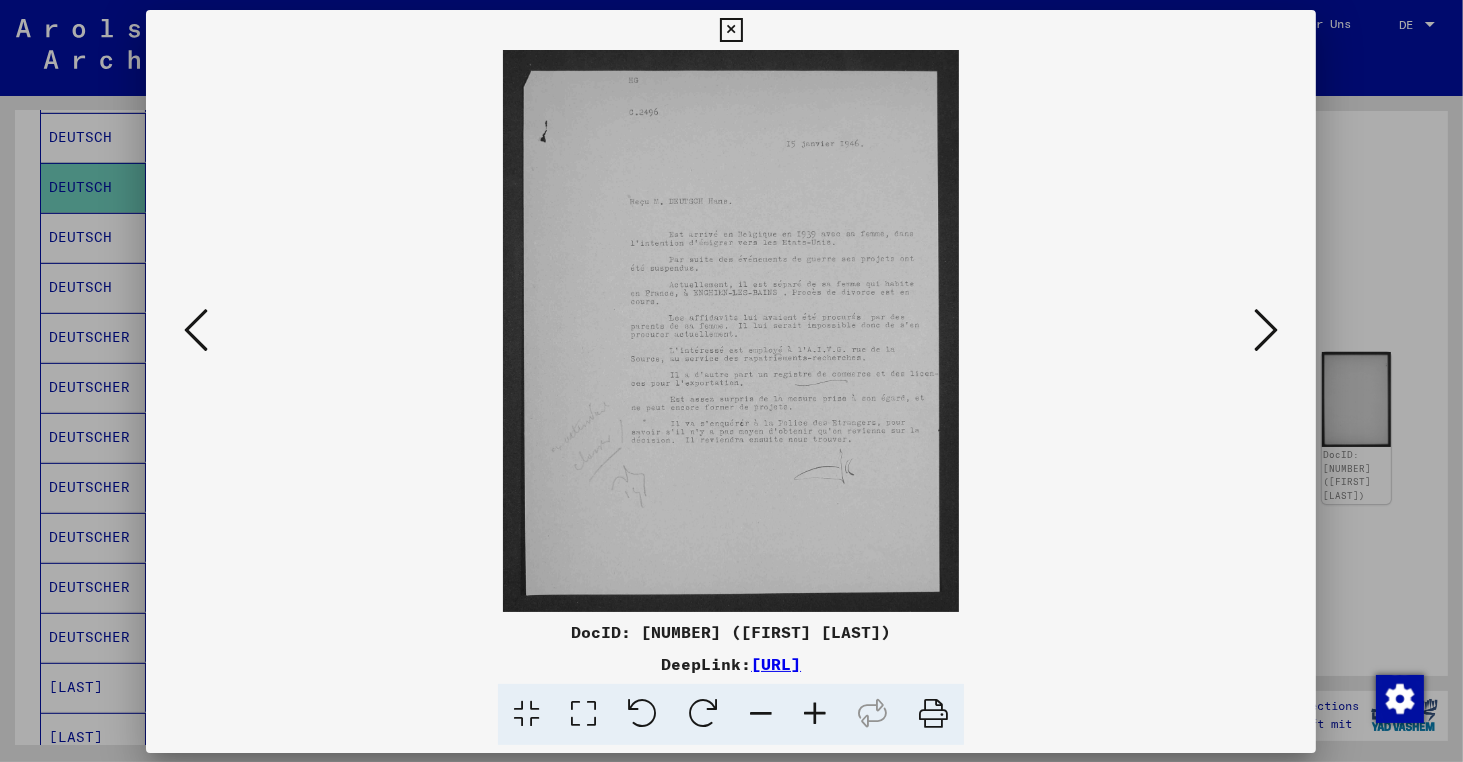 click at bounding box center [731, 331] 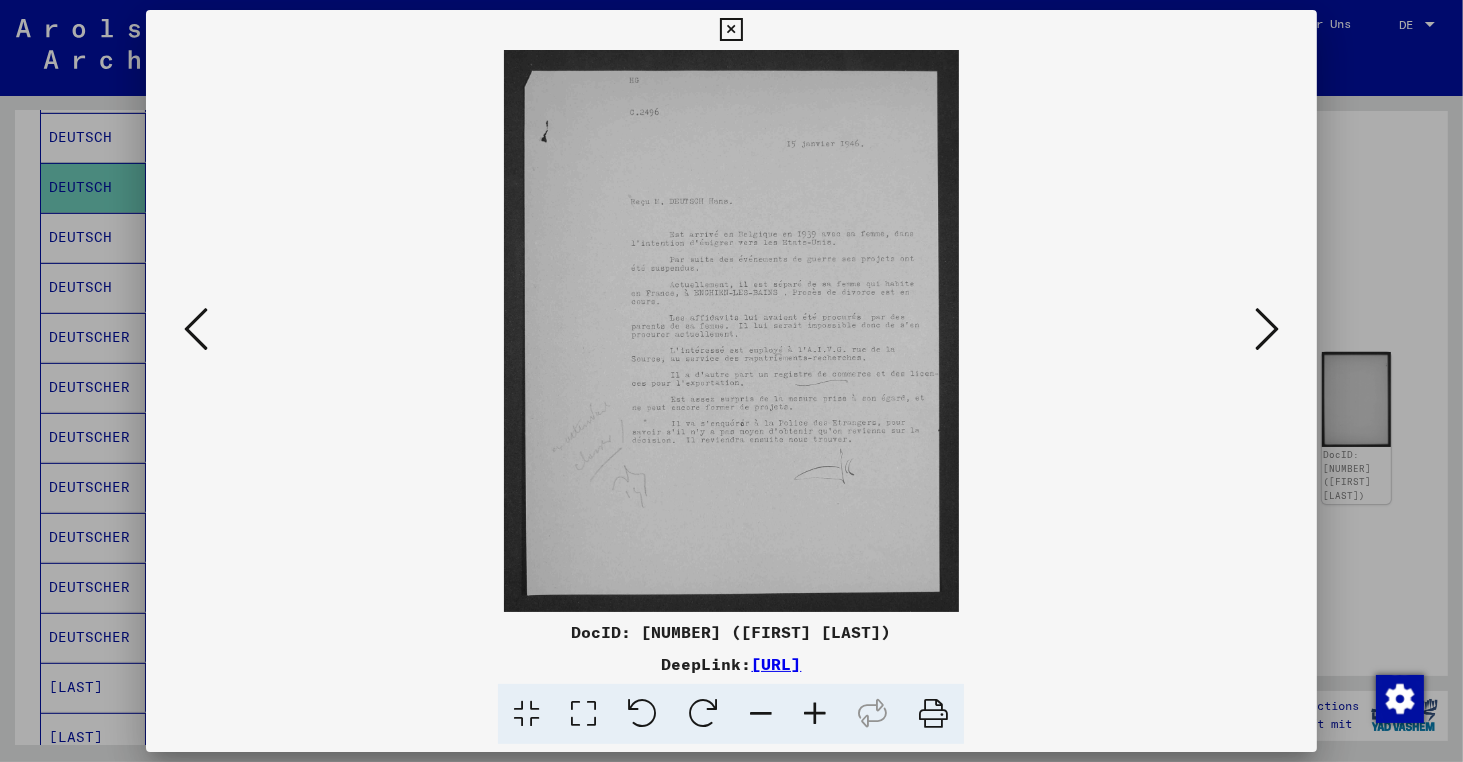 type 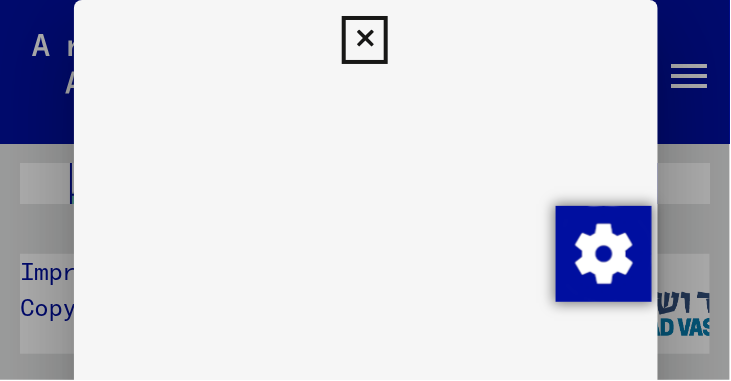 scroll, scrollTop: 776, scrollLeft: 0, axis: vertical 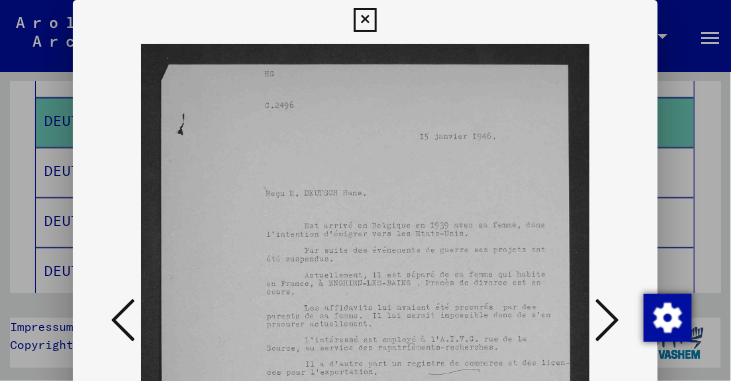 click at bounding box center (365, 20) 